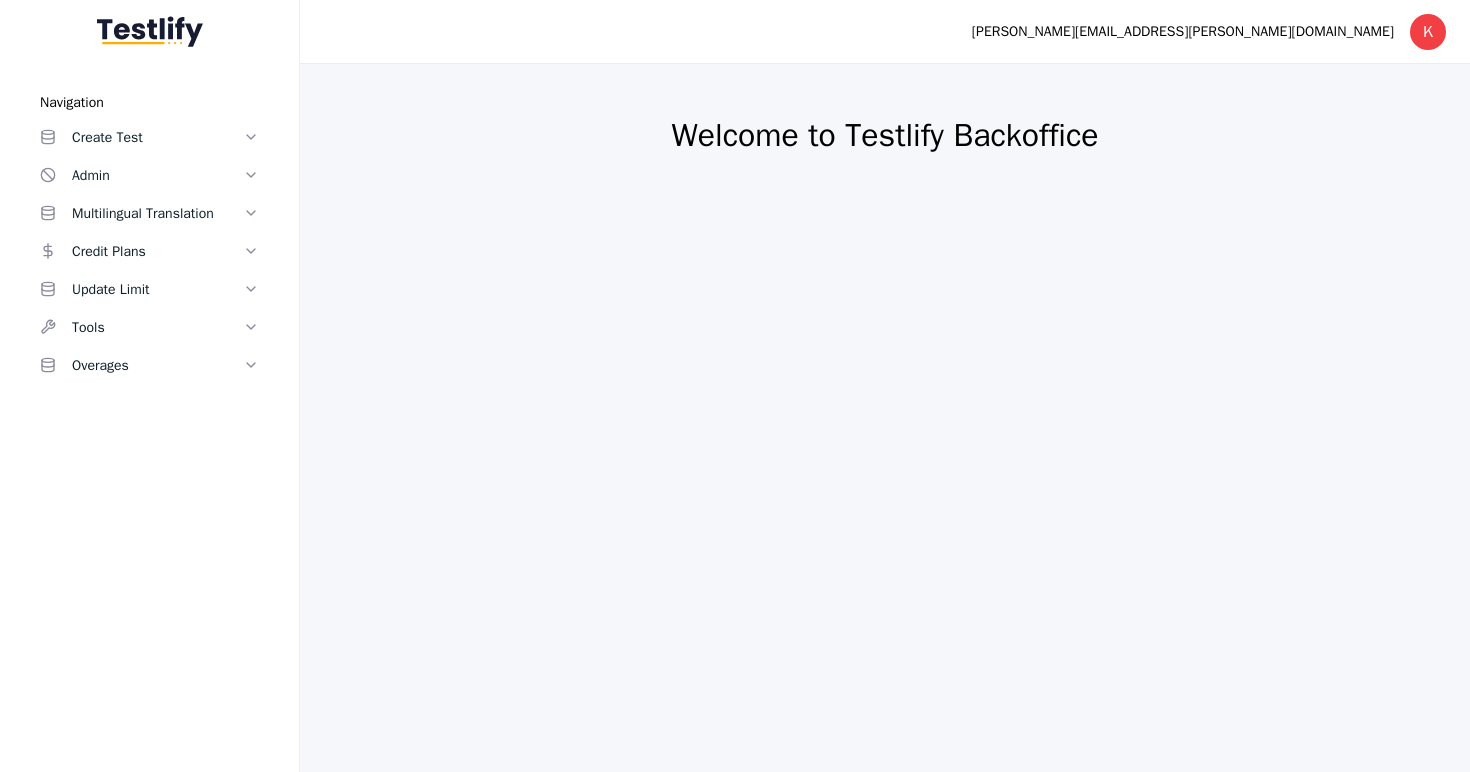 scroll, scrollTop: 0, scrollLeft: 0, axis: both 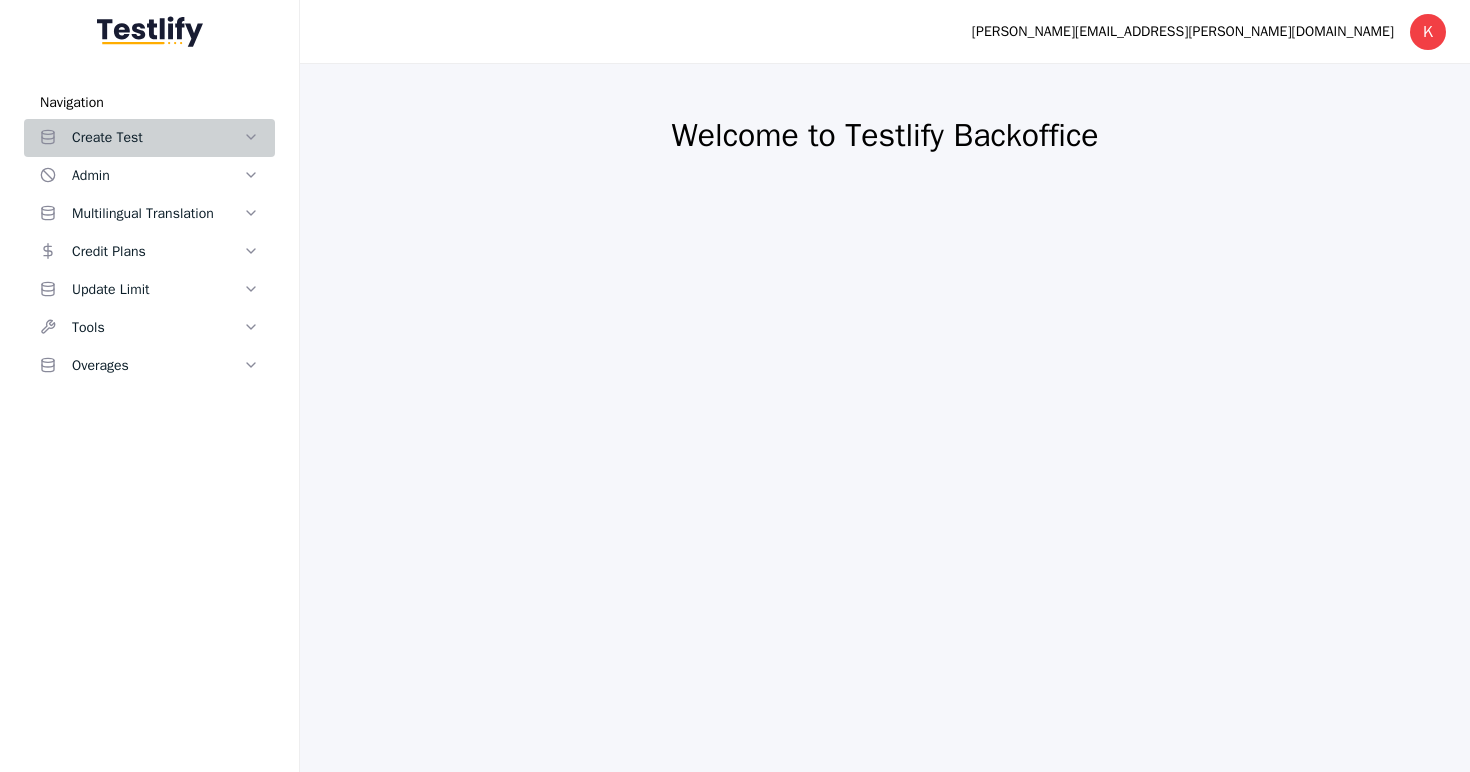 click on "Create Test" at bounding box center [157, 138] 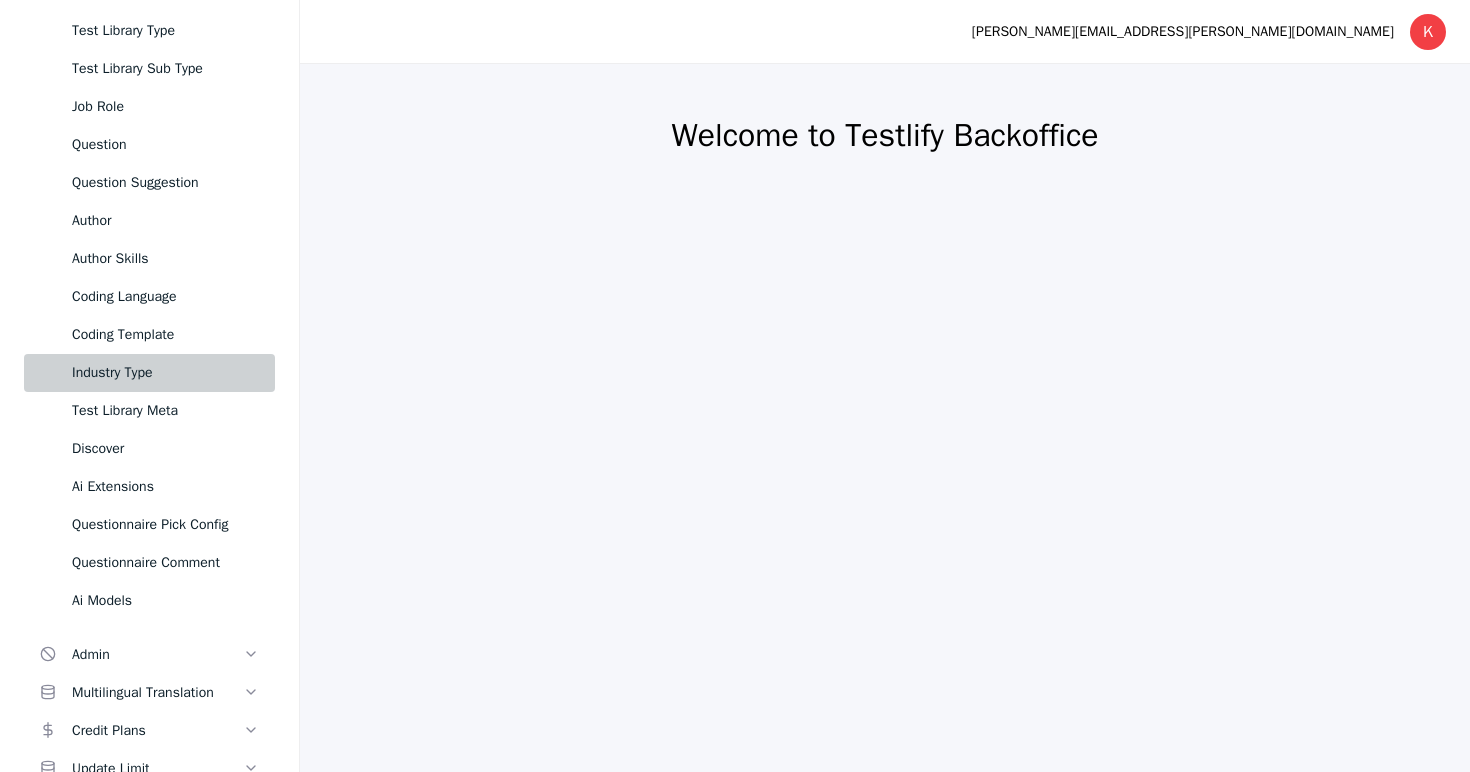 scroll, scrollTop: 315, scrollLeft: 0, axis: vertical 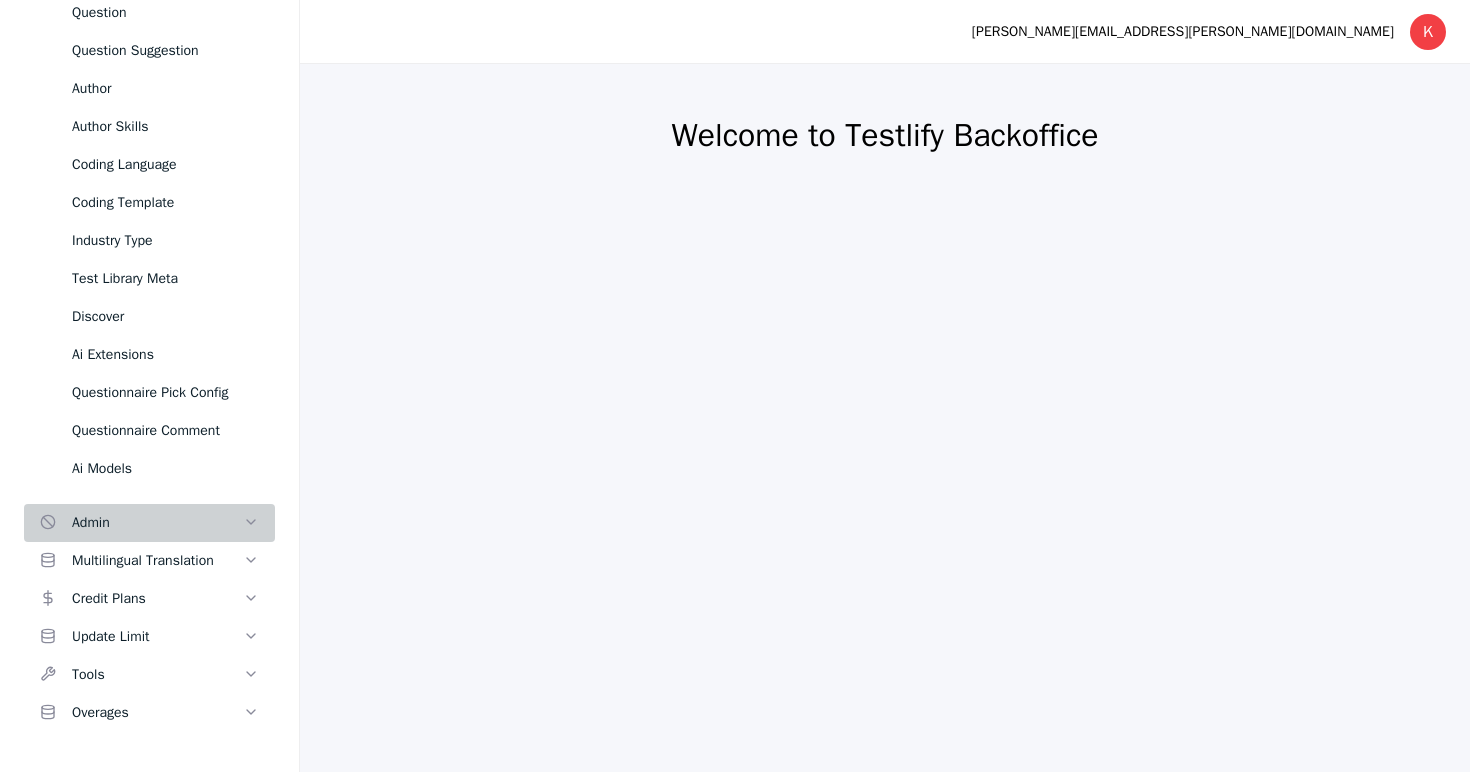 click on "Admin" at bounding box center [157, 523] 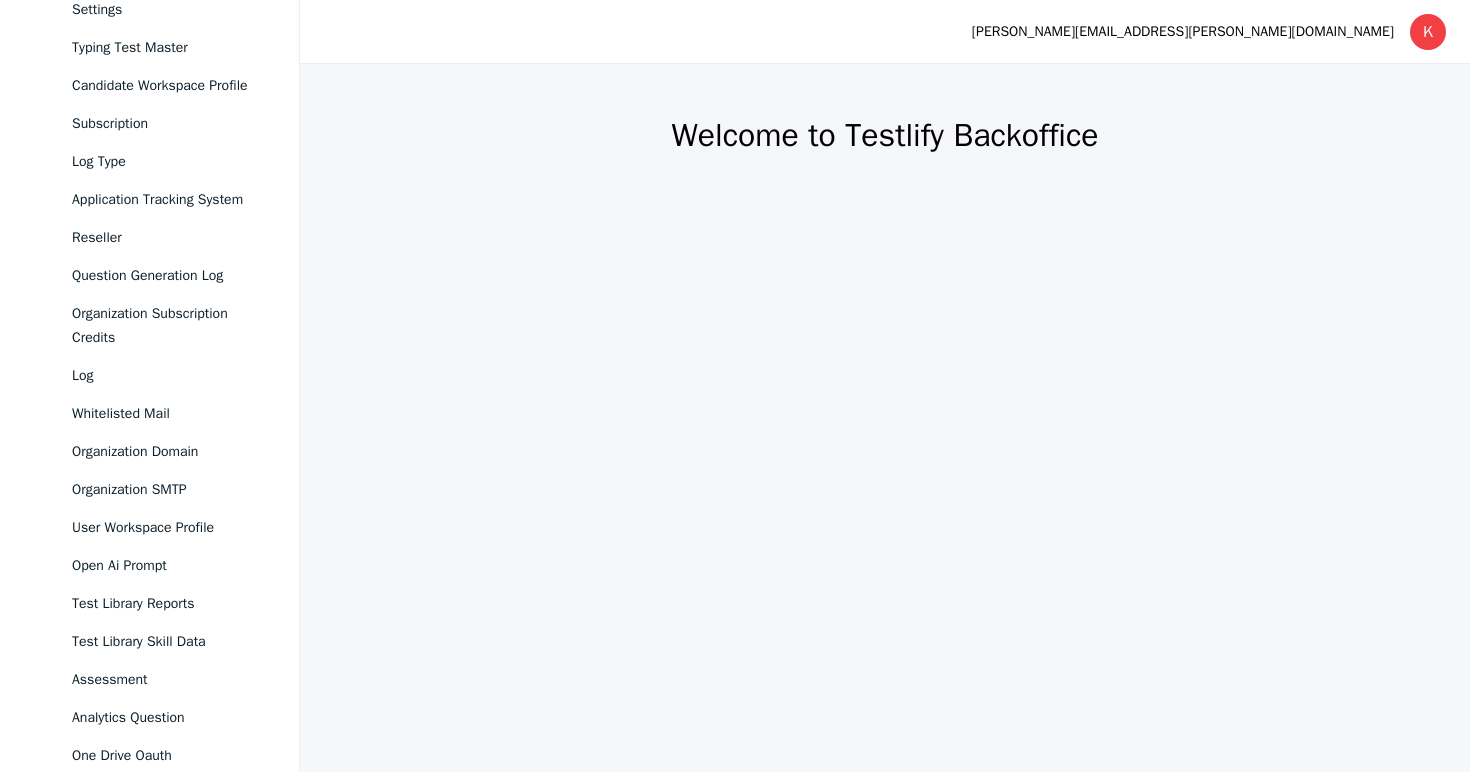 scroll, scrollTop: 1134, scrollLeft: 0, axis: vertical 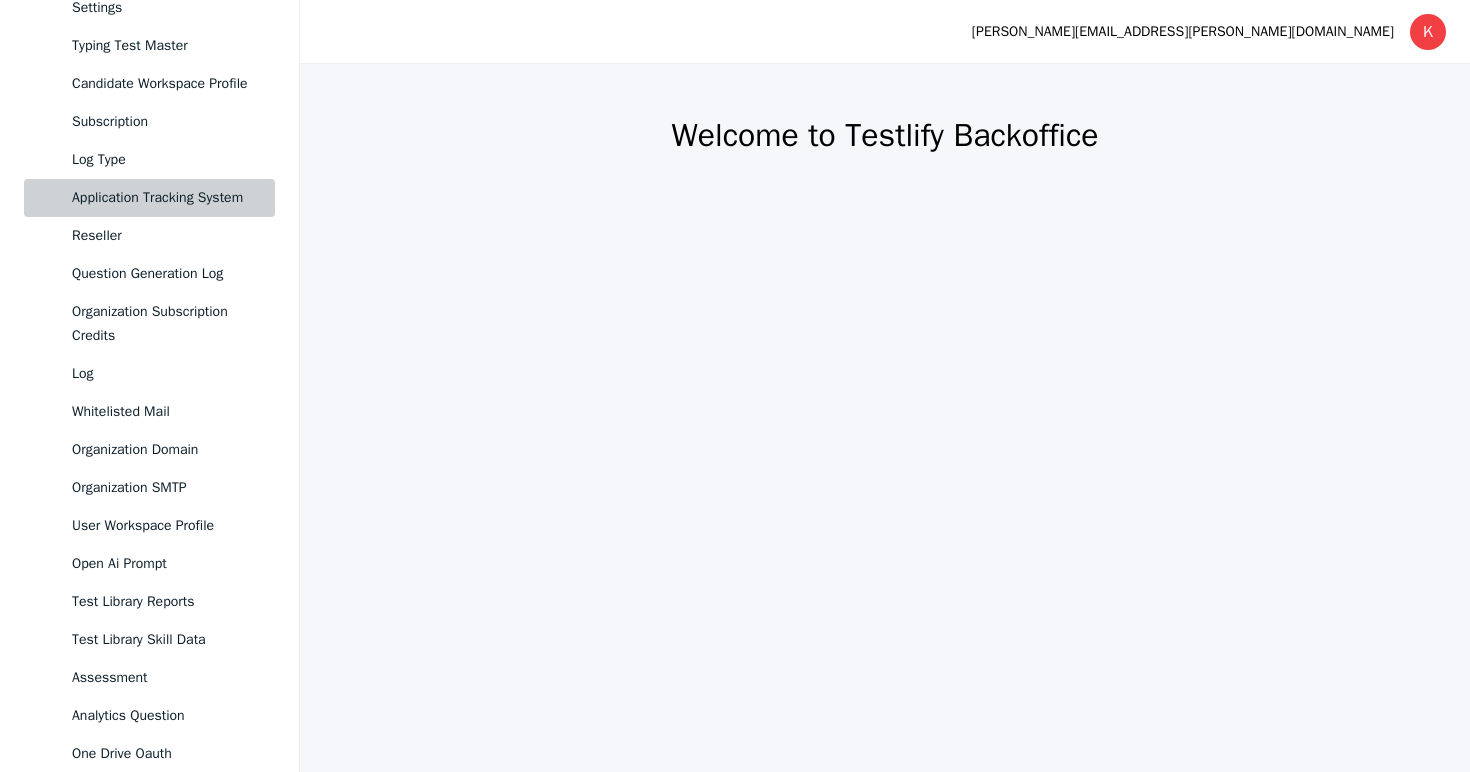 click on "Application Tracking System" at bounding box center [165, 198] 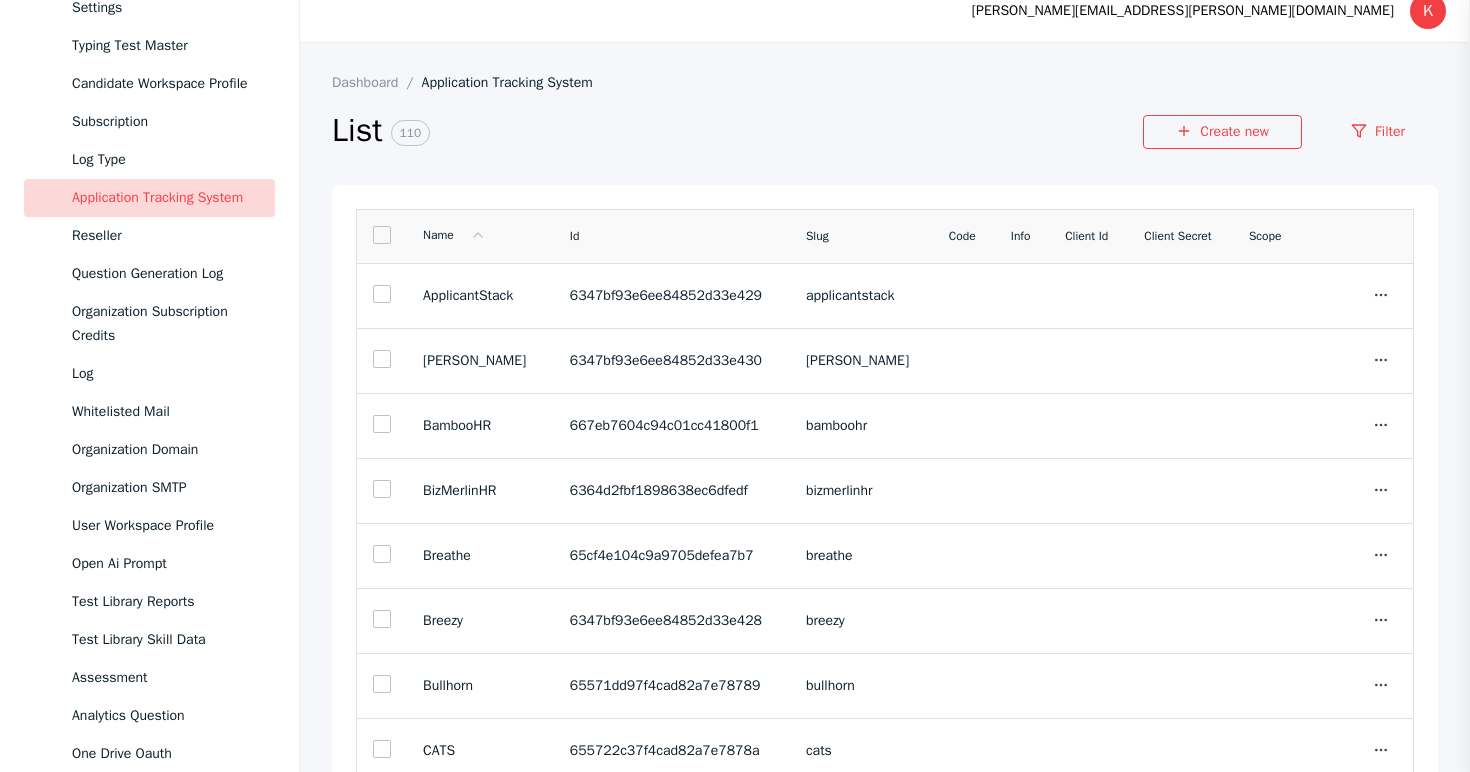 scroll, scrollTop: 0, scrollLeft: 0, axis: both 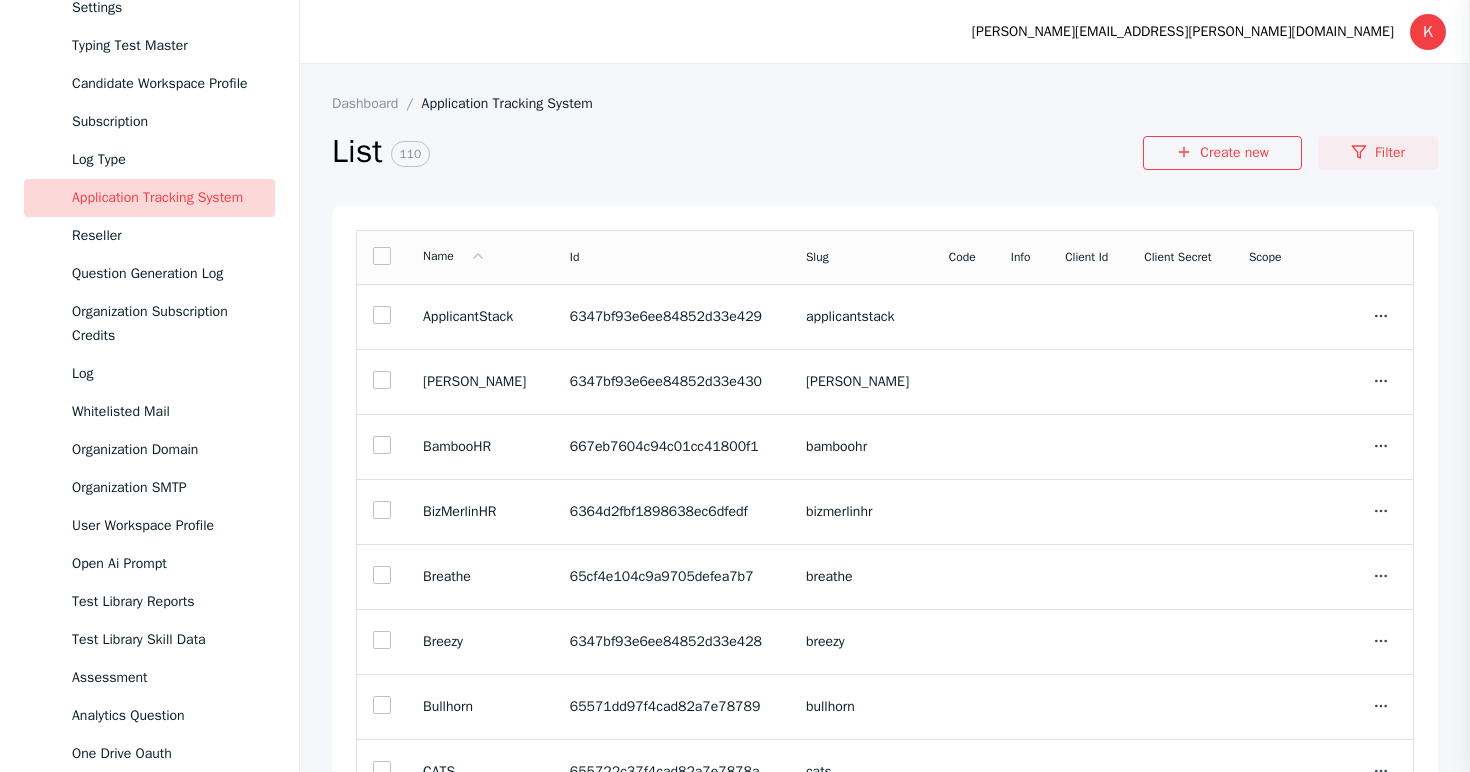 click on "Filter" at bounding box center (1378, 153) 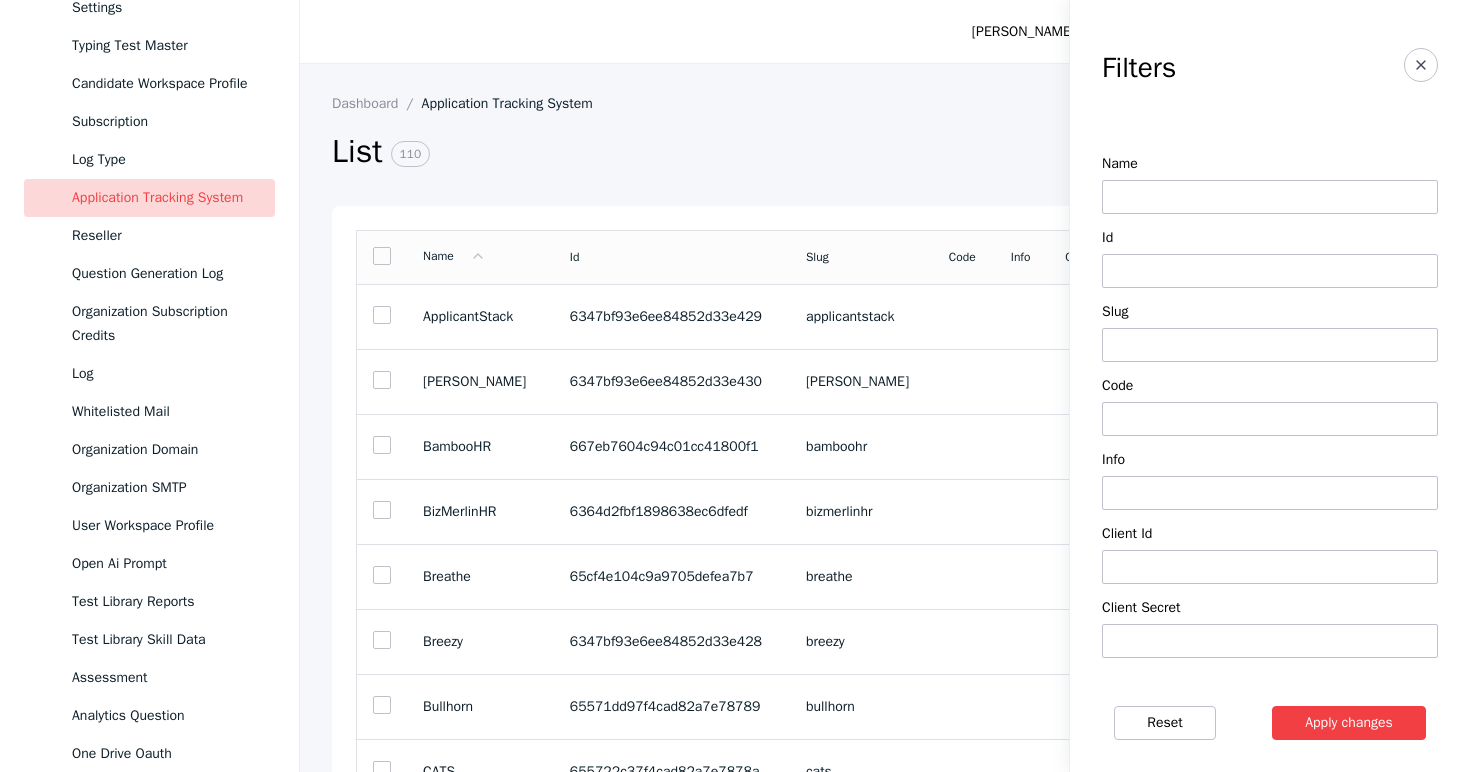 click at bounding box center (1270, 197) 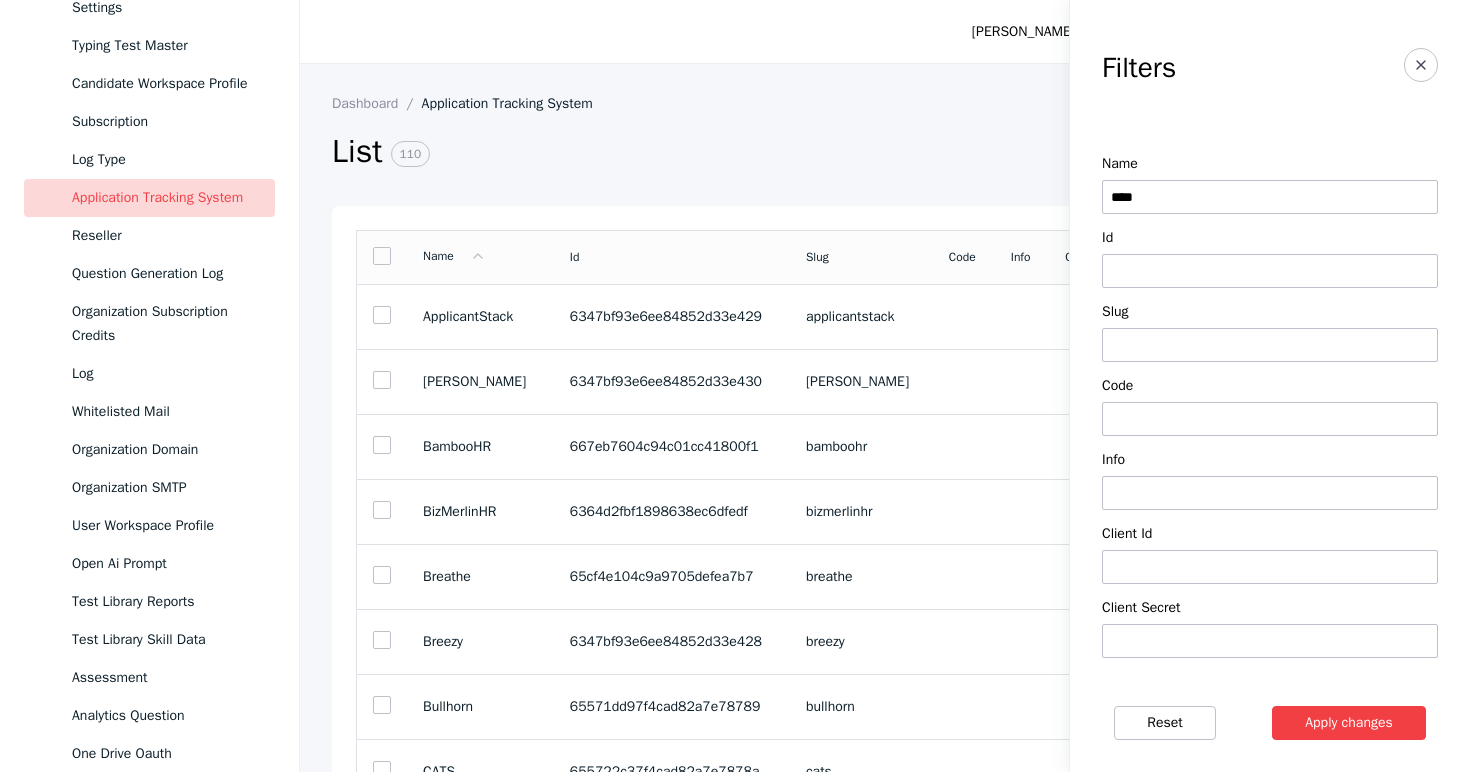 type on "**********" 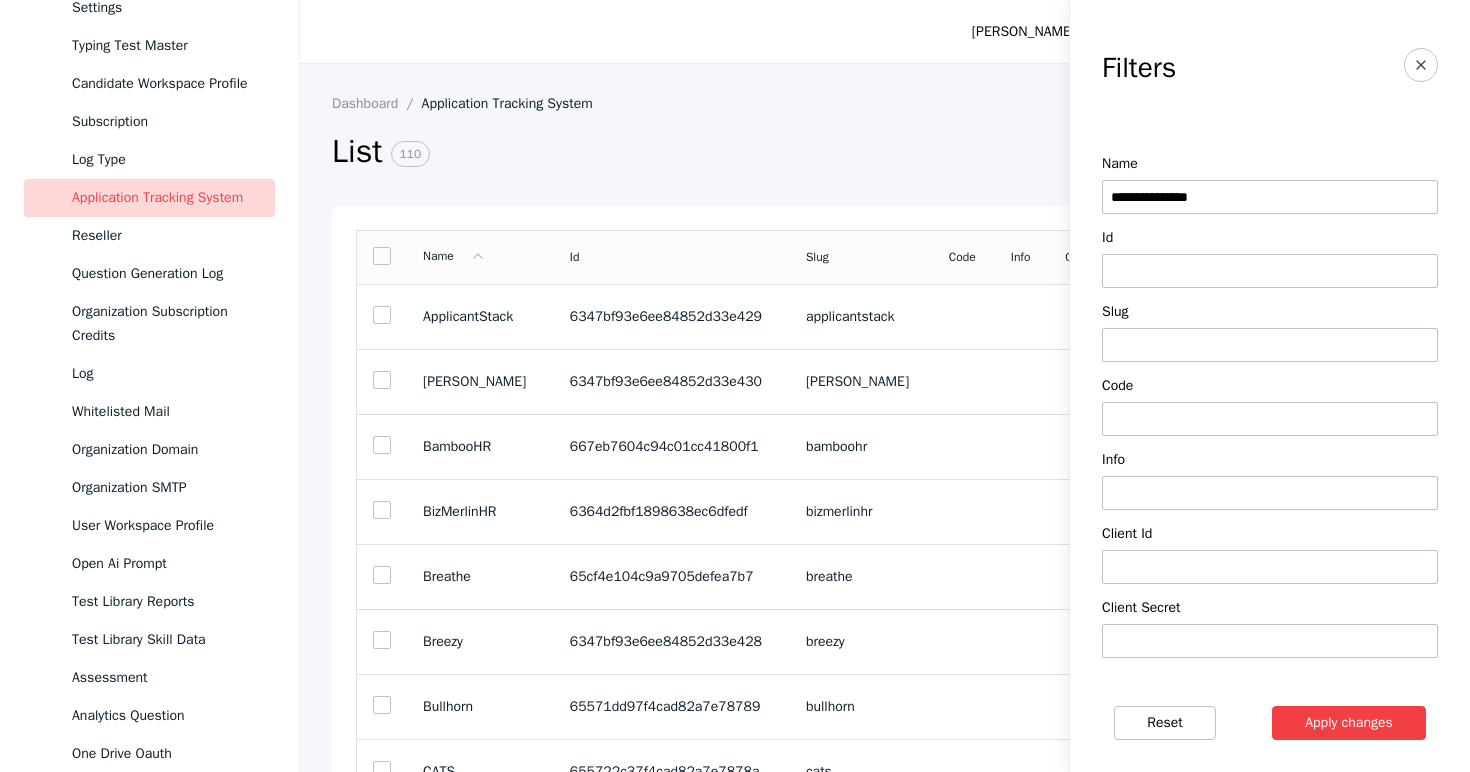 click on "Apply changes" at bounding box center (1349, 723) 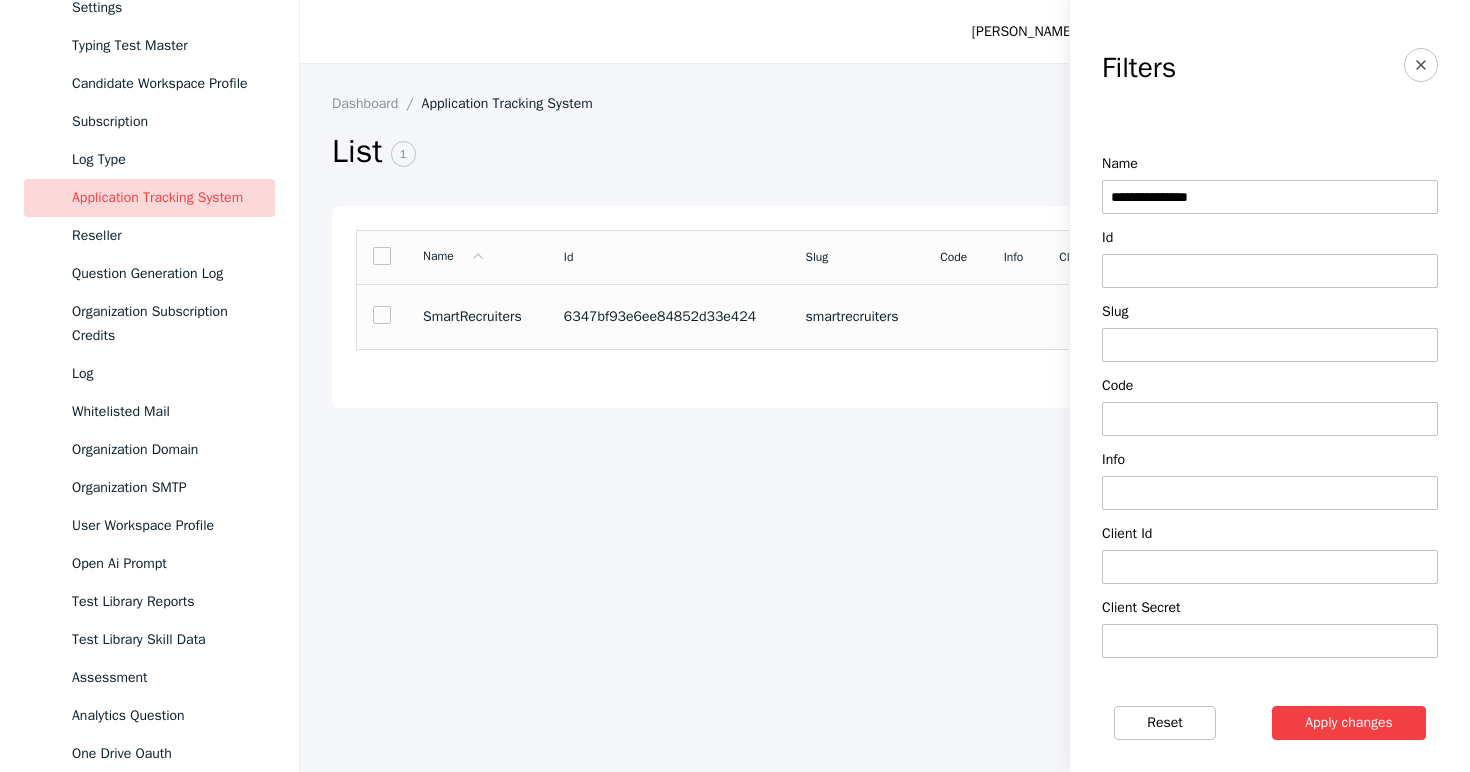 click on "6347bf93e6ee84852d33e424" at bounding box center (669, 317) 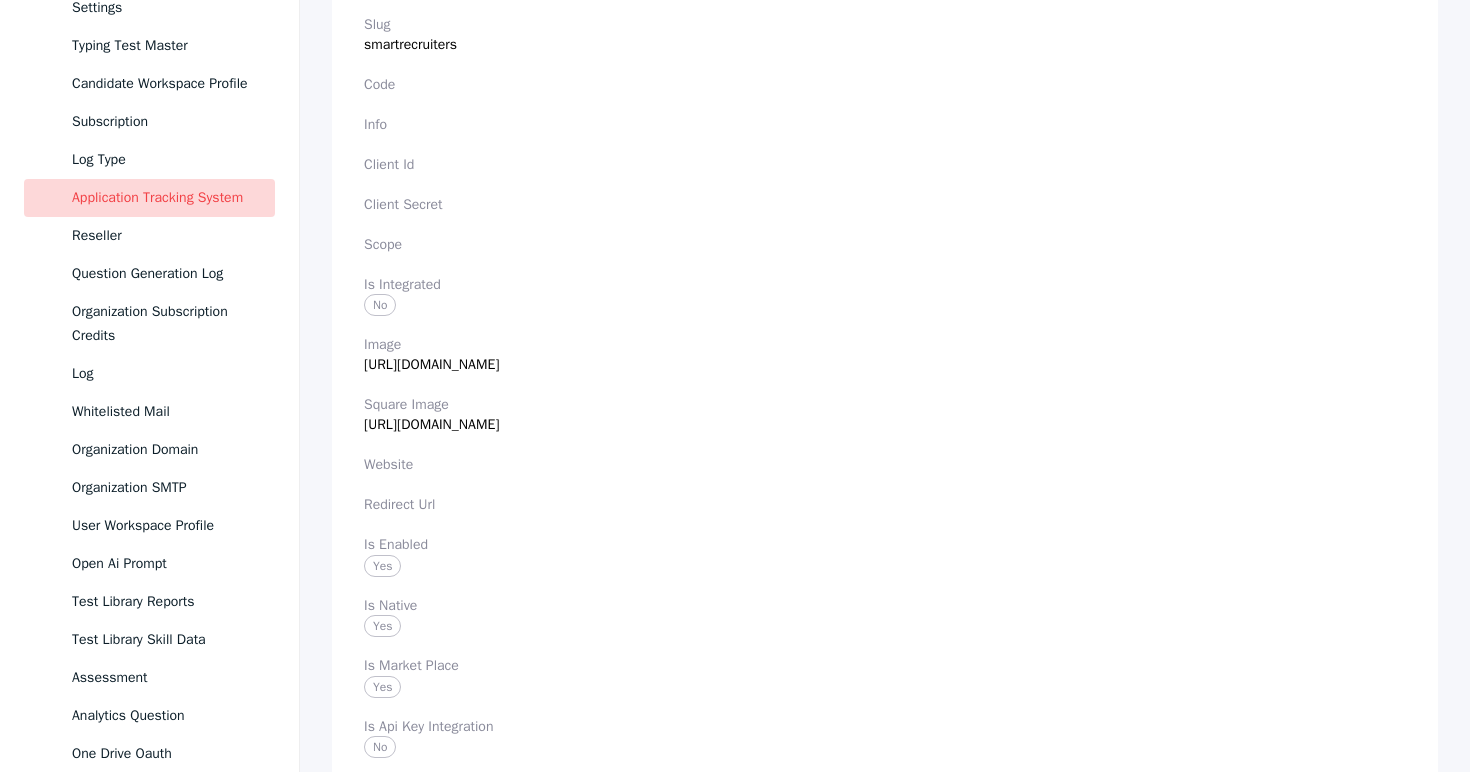 scroll, scrollTop: 0, scrollLeft: 0, axis: both 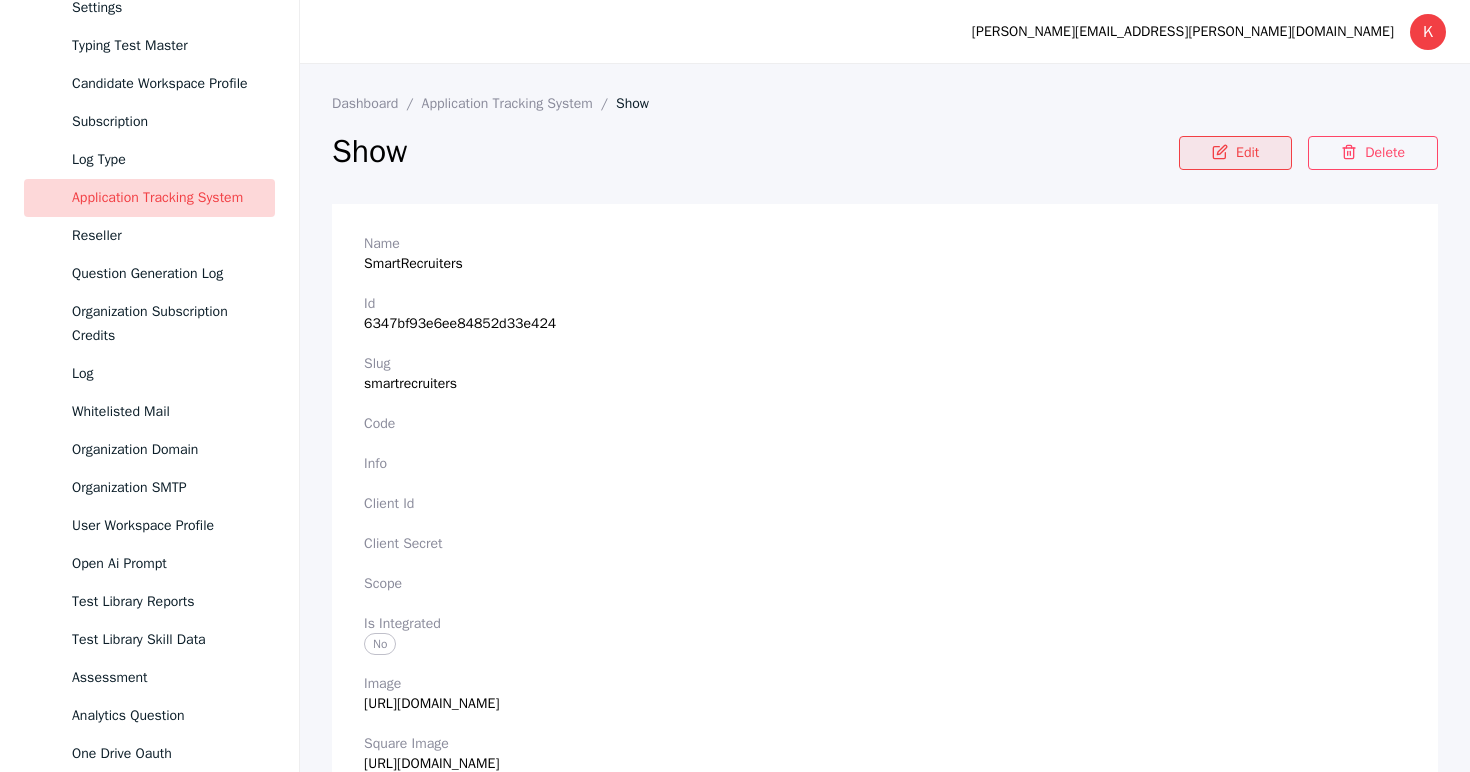 click on "Edit" at bounding box center [1235, 153] 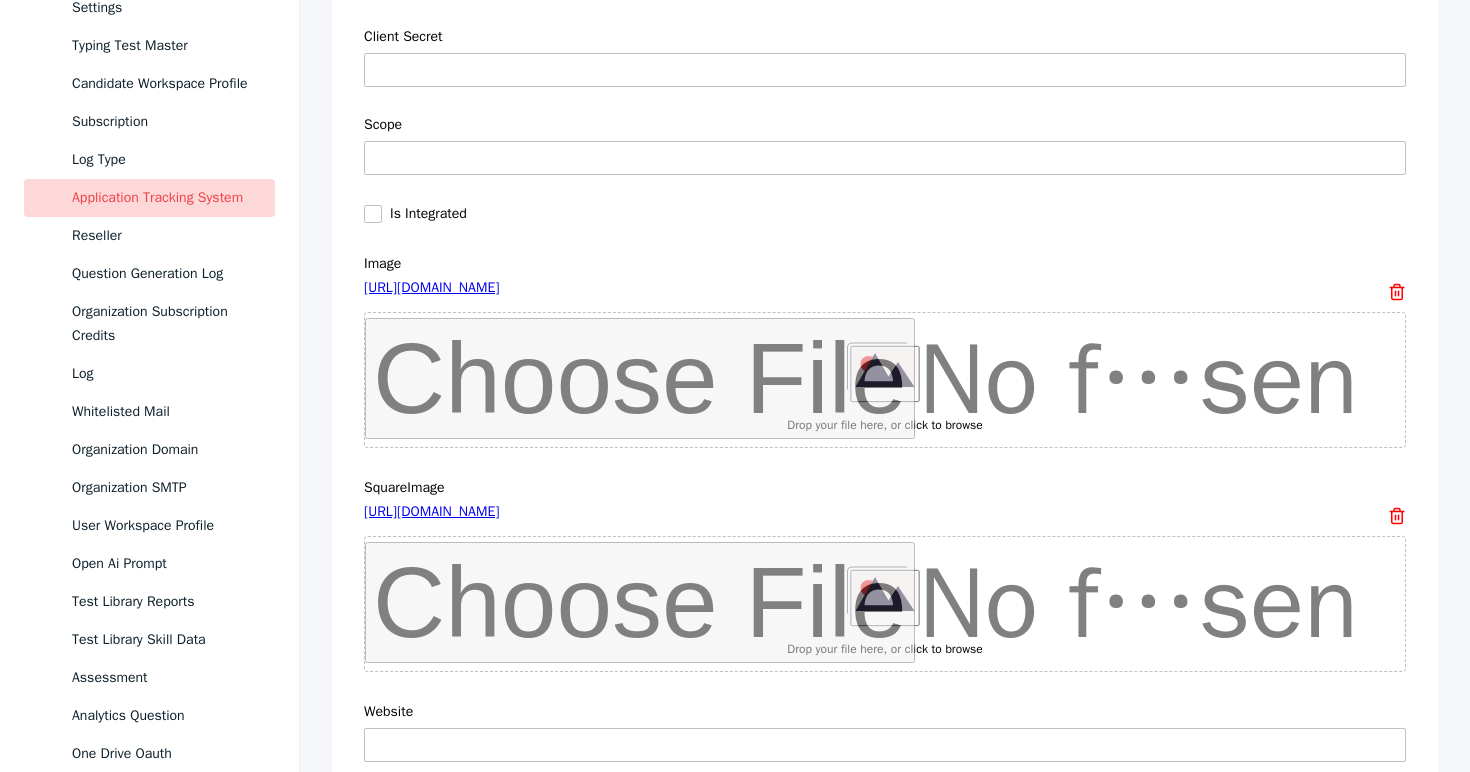 scroll, scrollTop: 628, scrollLeft: 0, axis: vertical 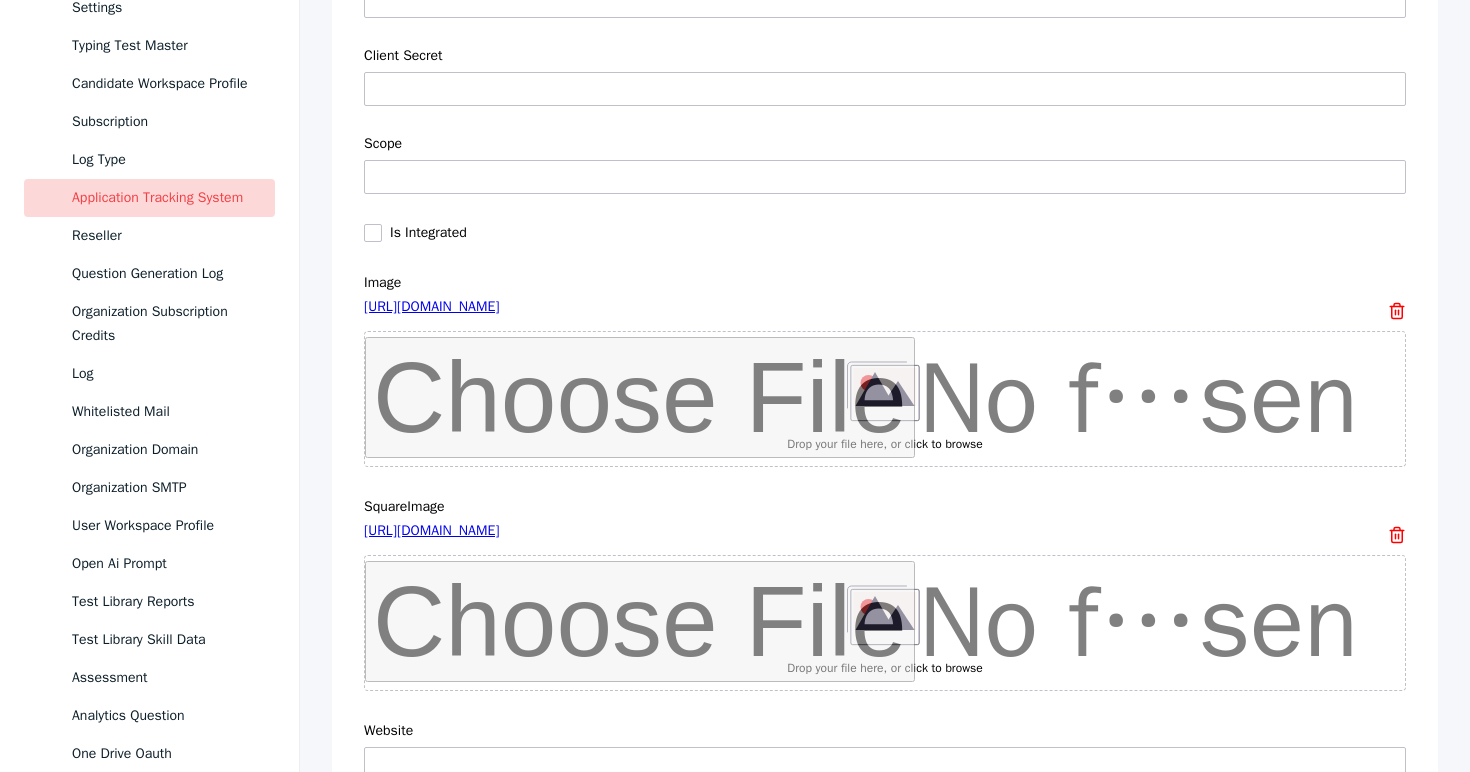click at bounding box center (373, 233) 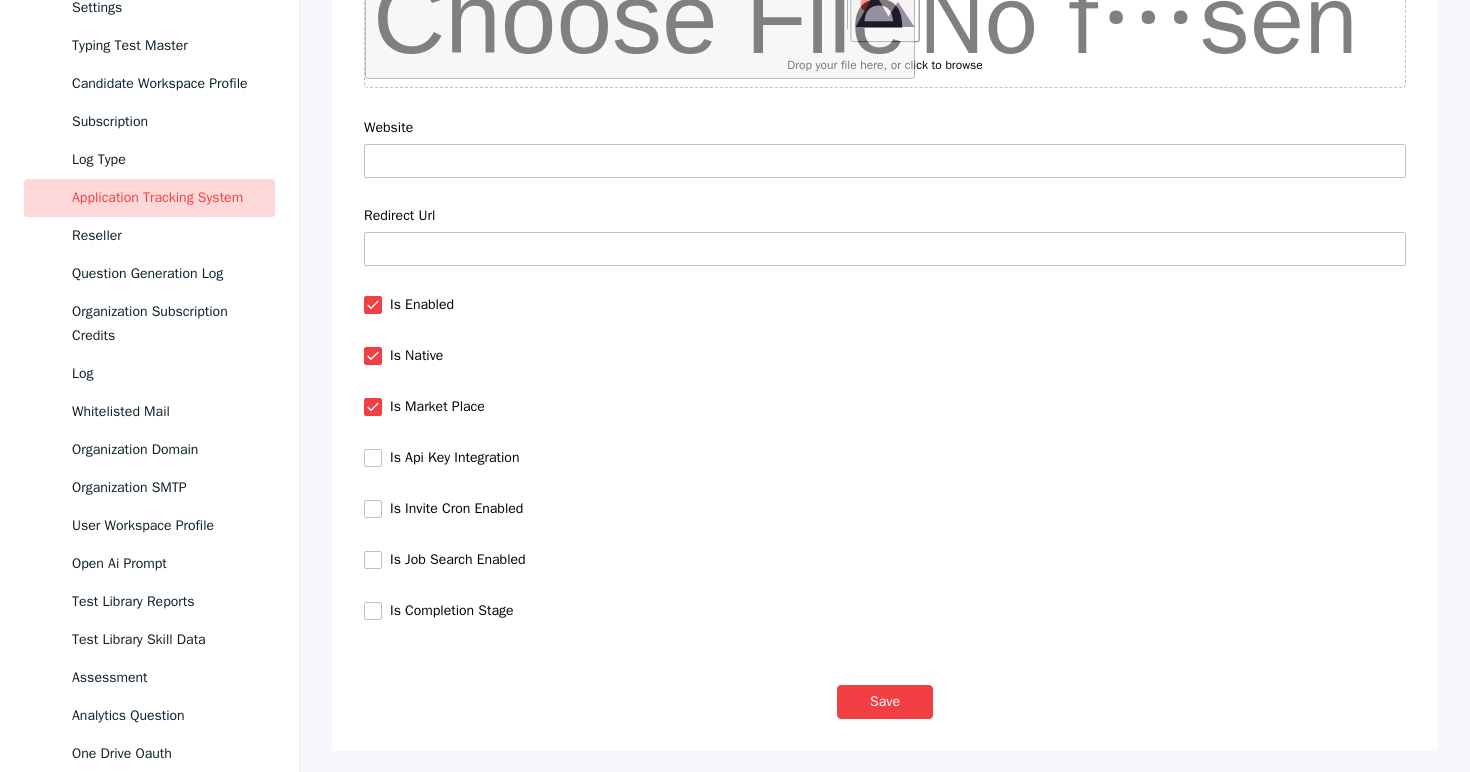 scroll, scrollTop: 1232, scrollLeft: 0, axis: vertical 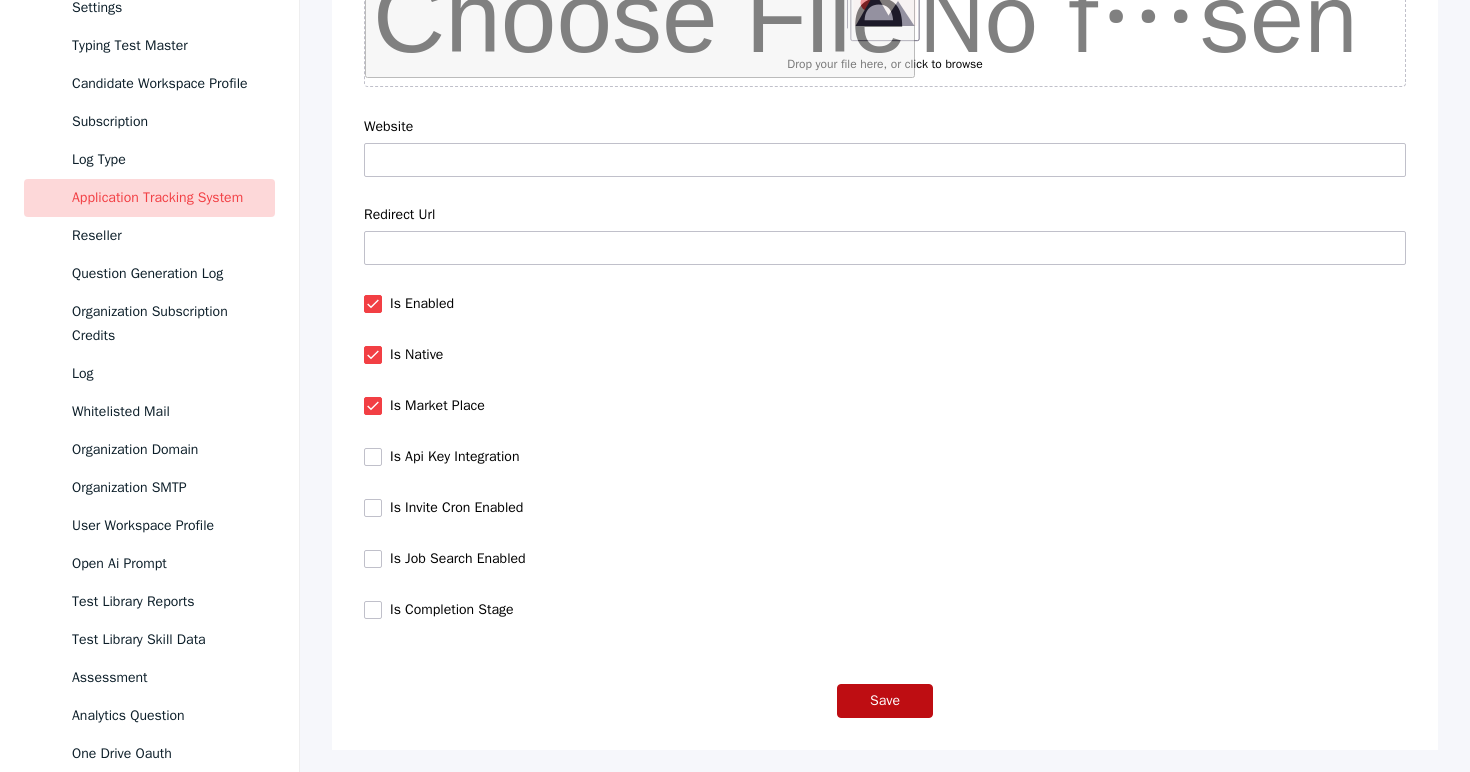 click on "Save" at bounding box center (885, 701) 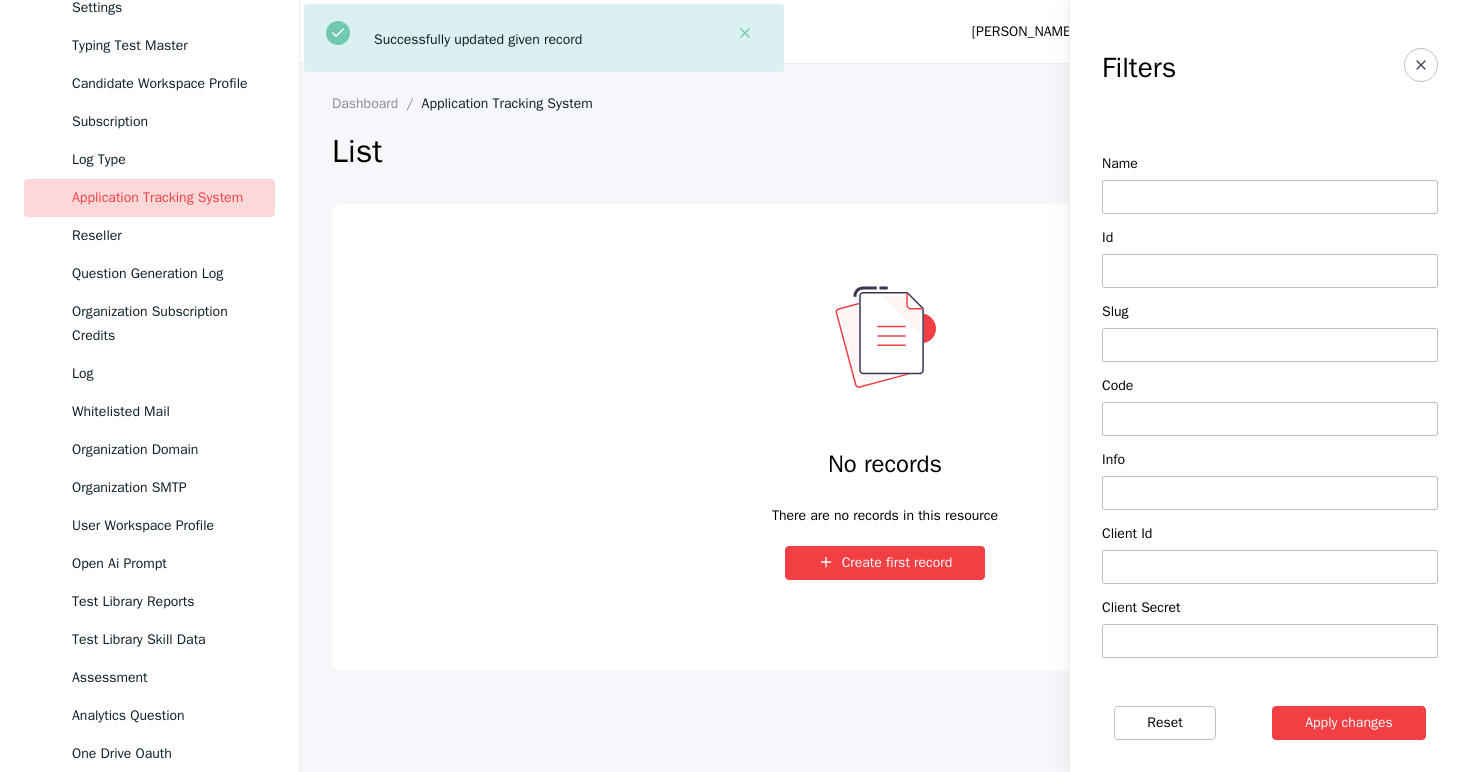 scroll, scrollTop: 0, scrollLeft: 0, axis: both 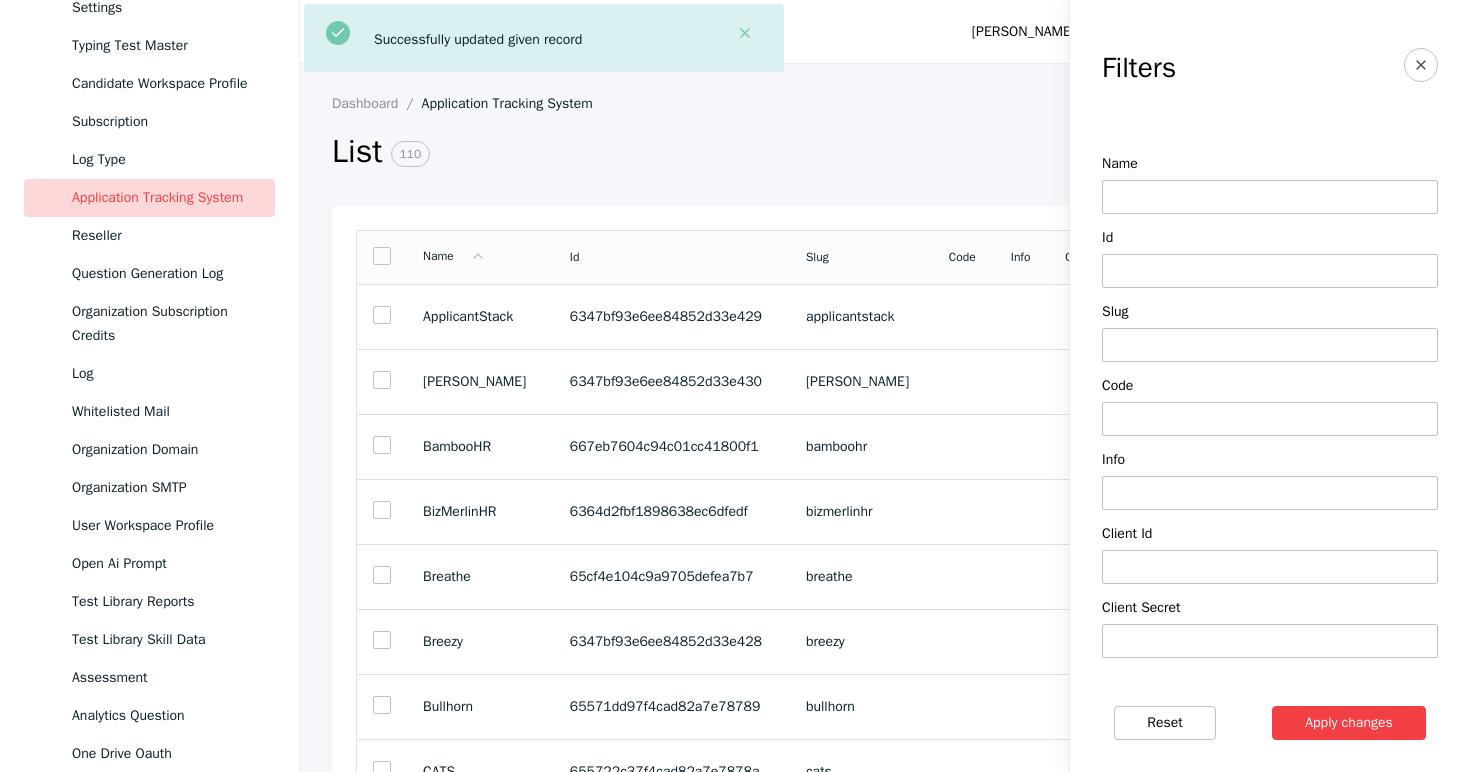 click at bounding box center (1270, 197) 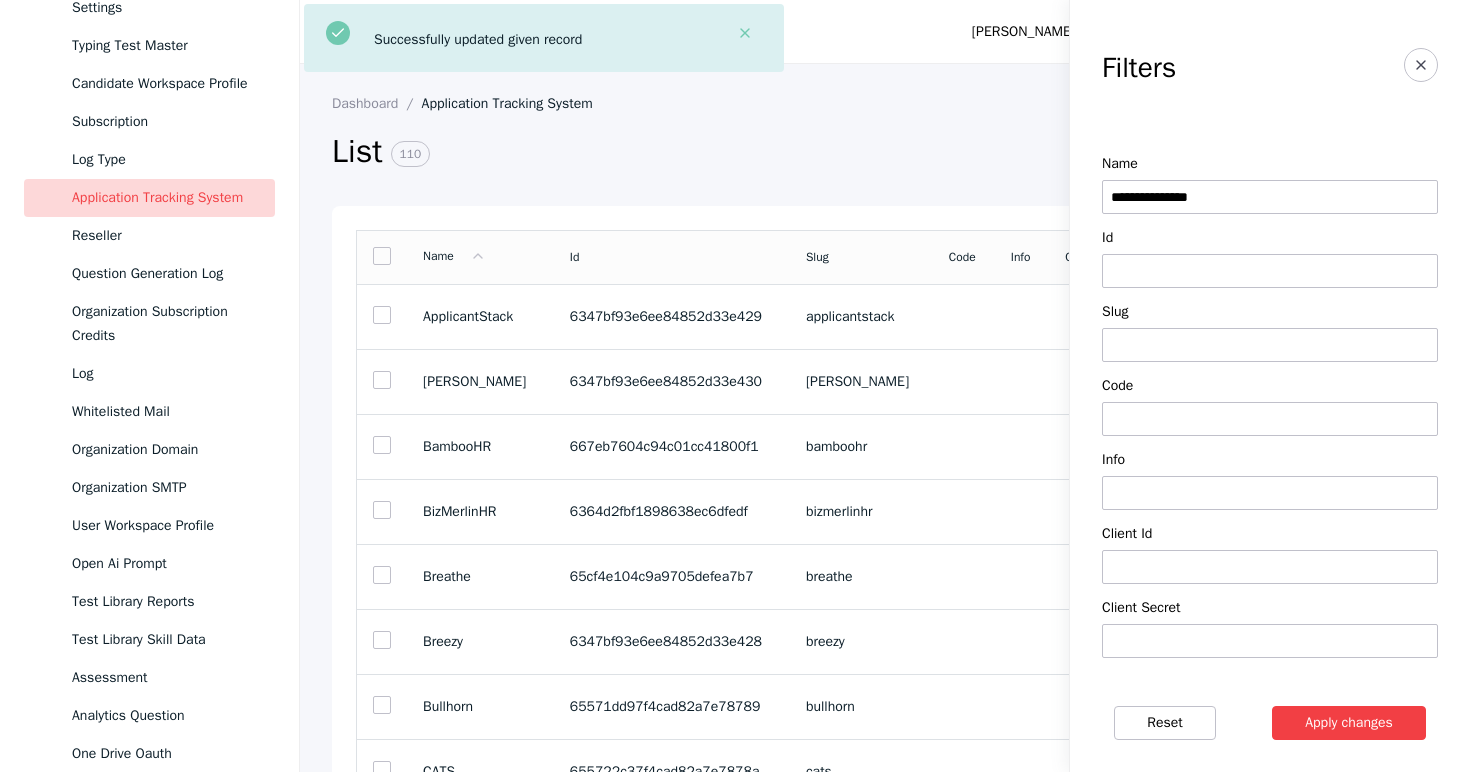 click on "Apply changes" at bounding box center [1349, 723] 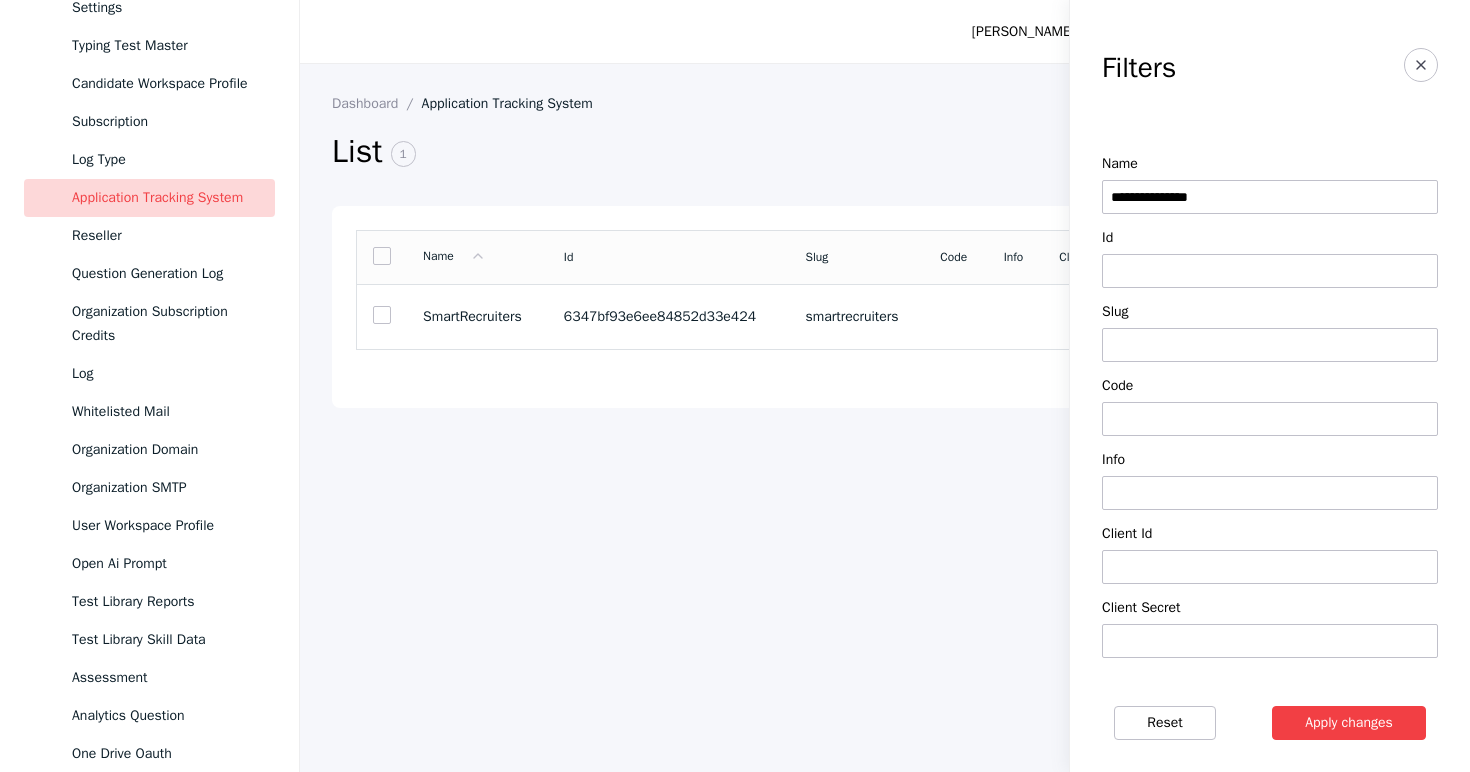 click on "List 1" at bounding box center (727, 167) 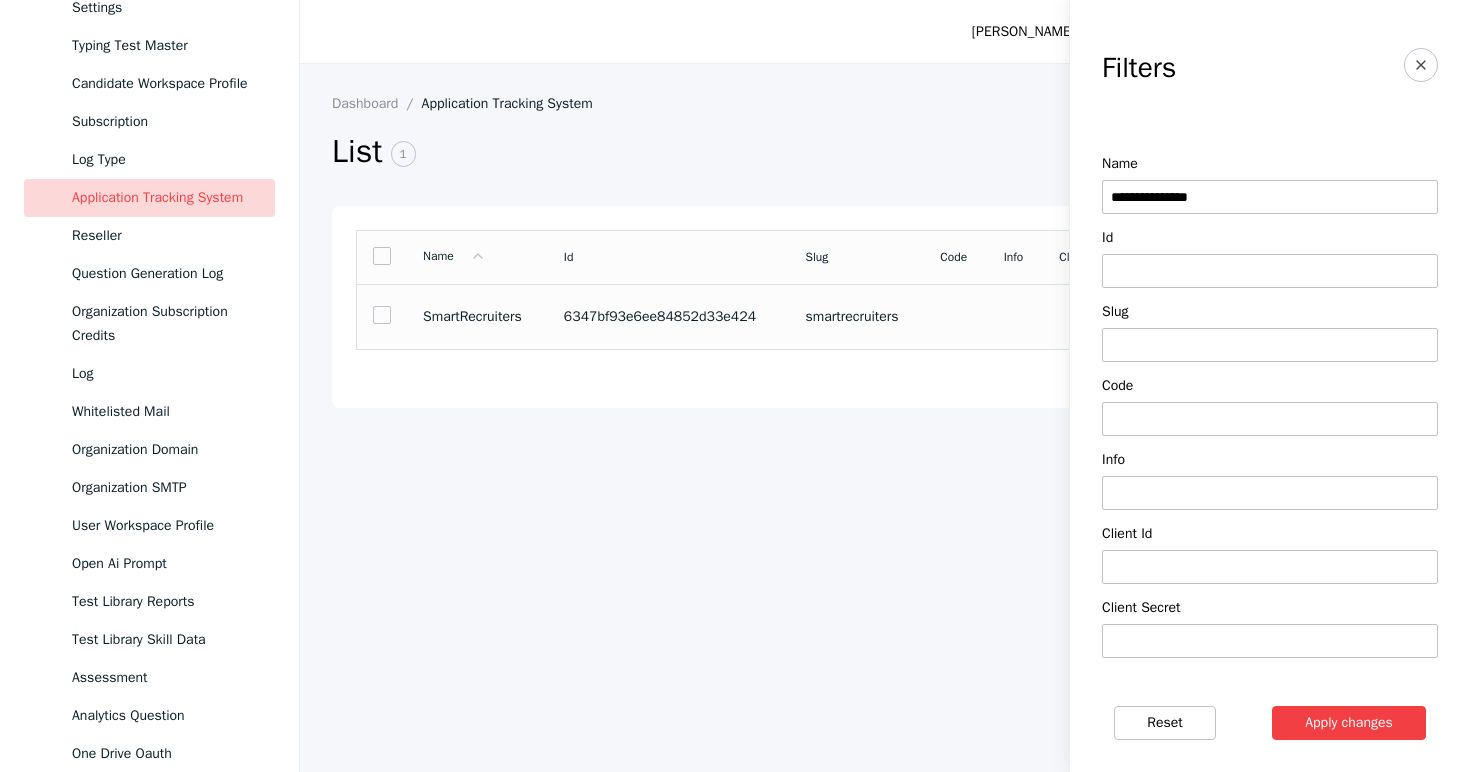 click on "6347bf93e6ee84852d33e424" at bounding box center (669, 316) 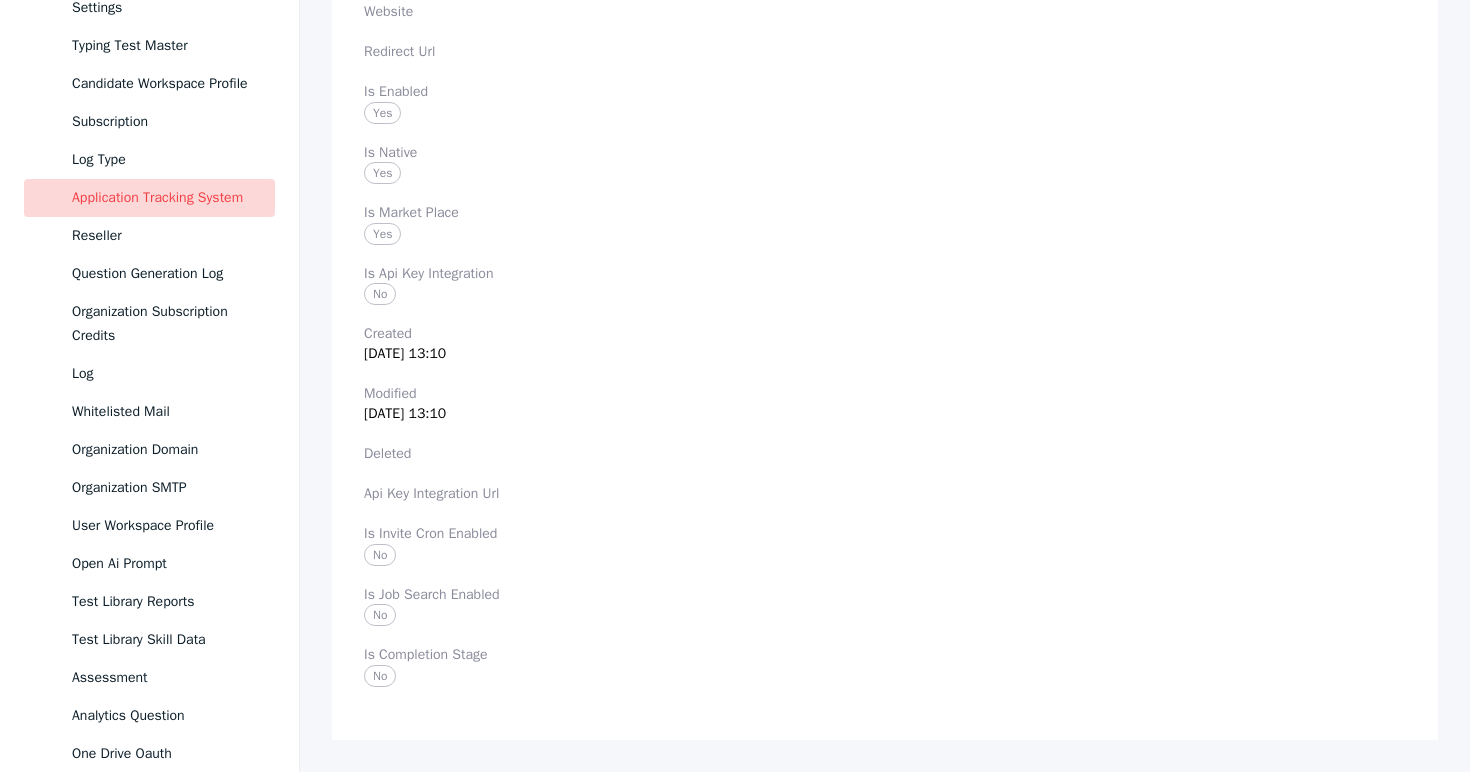 scroll, scrollTop: 0, scrollLeft: 0, axis: both 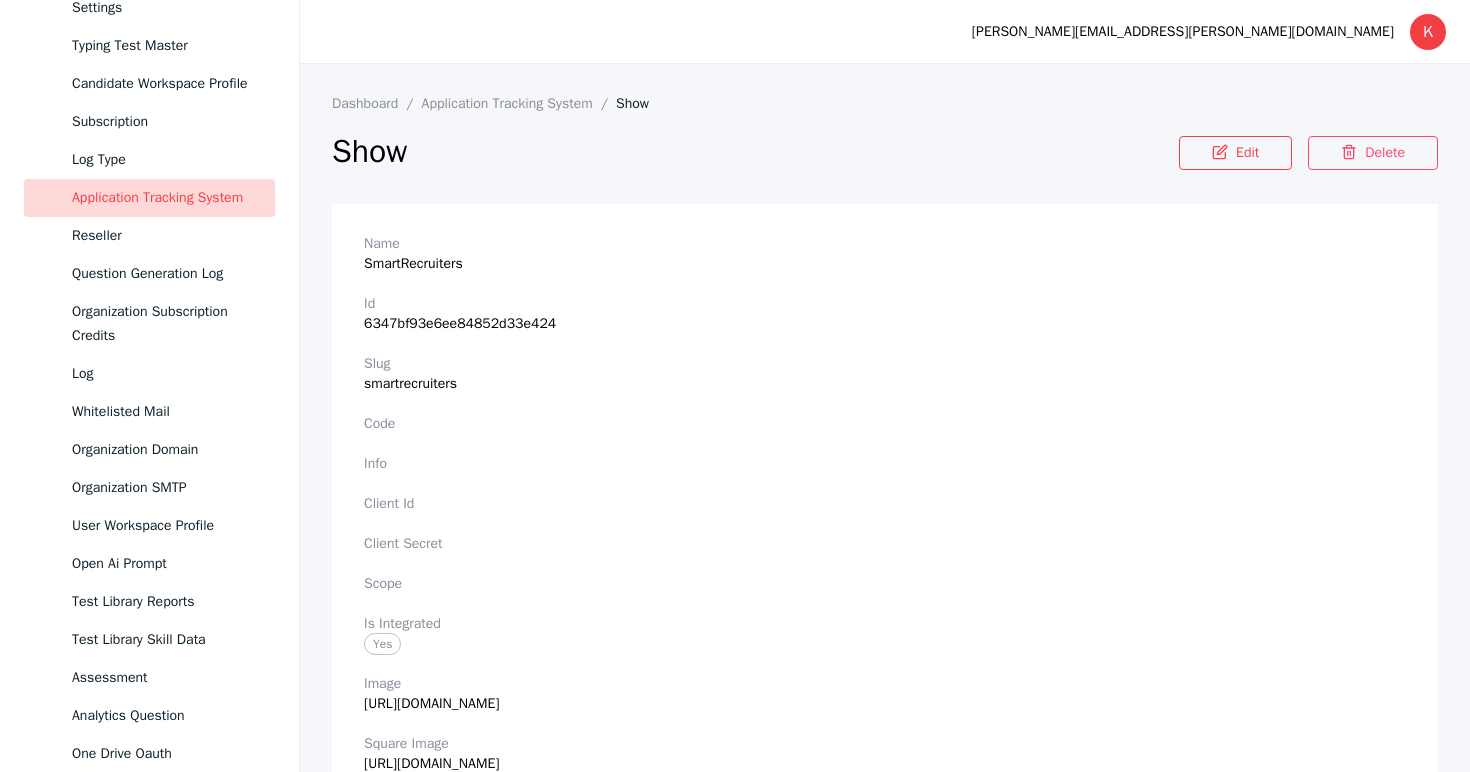 click on "Name" at bounding box center (885, 244) 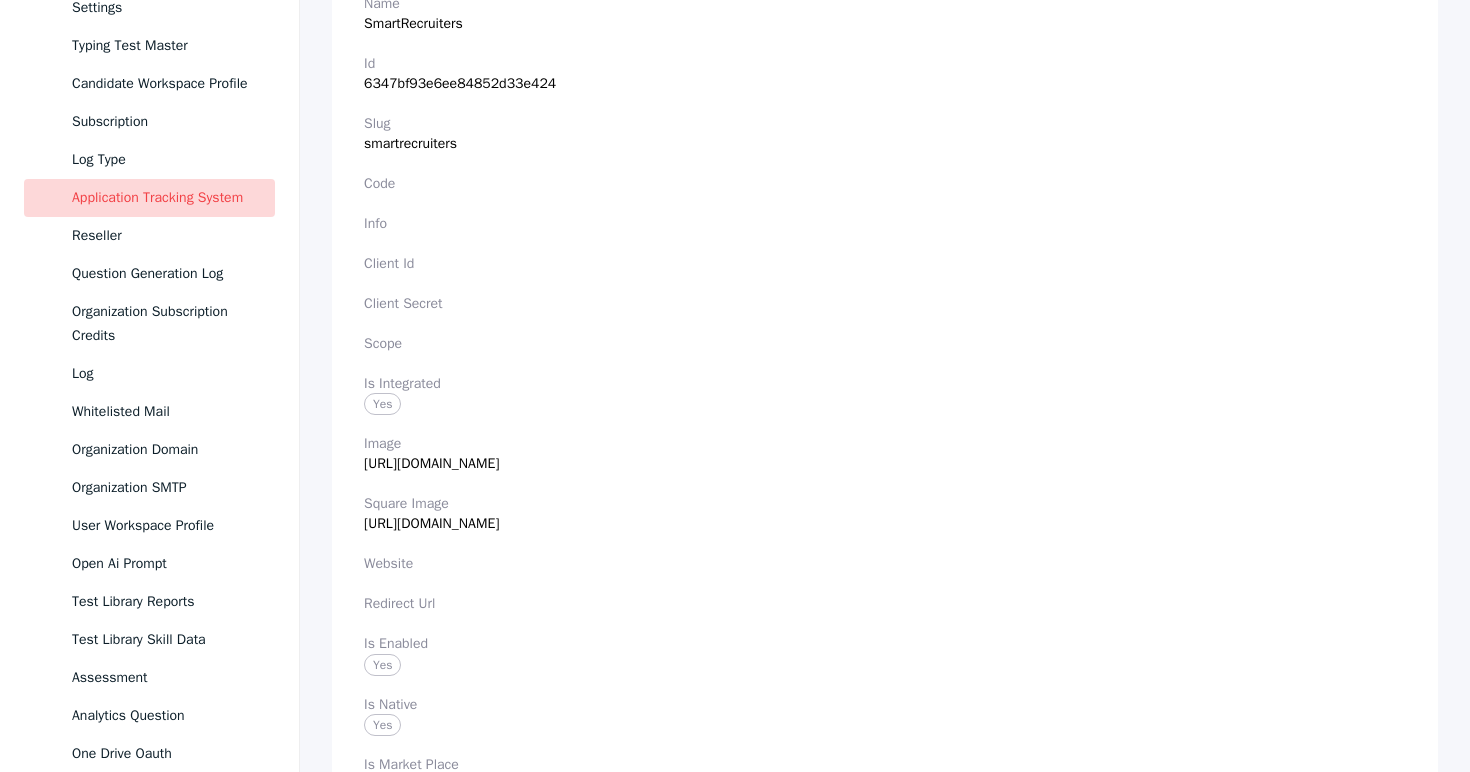 scroll, scrollTop: 0, scrollLeft: 0, axis: both 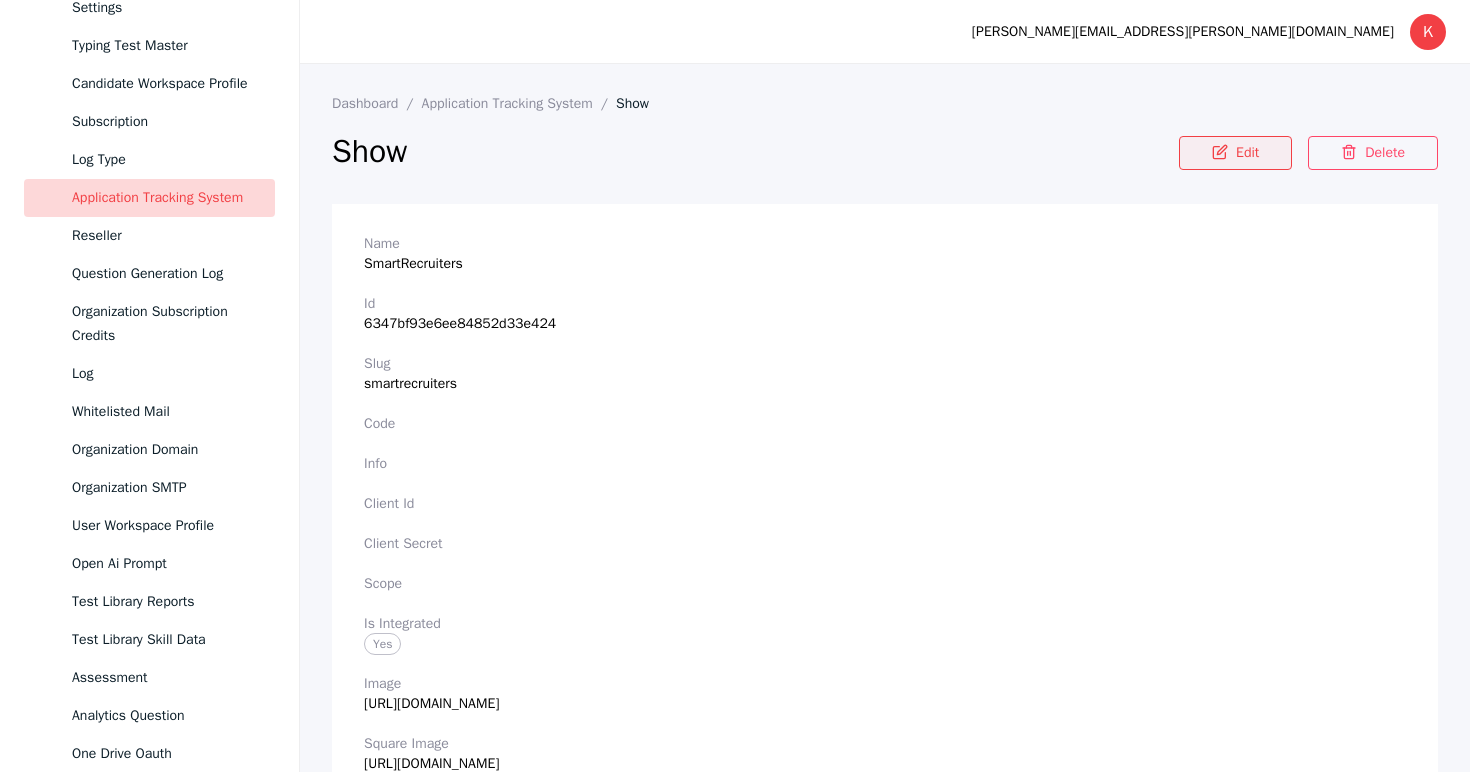 click on "Edit" at bounding box center [1235, 153] 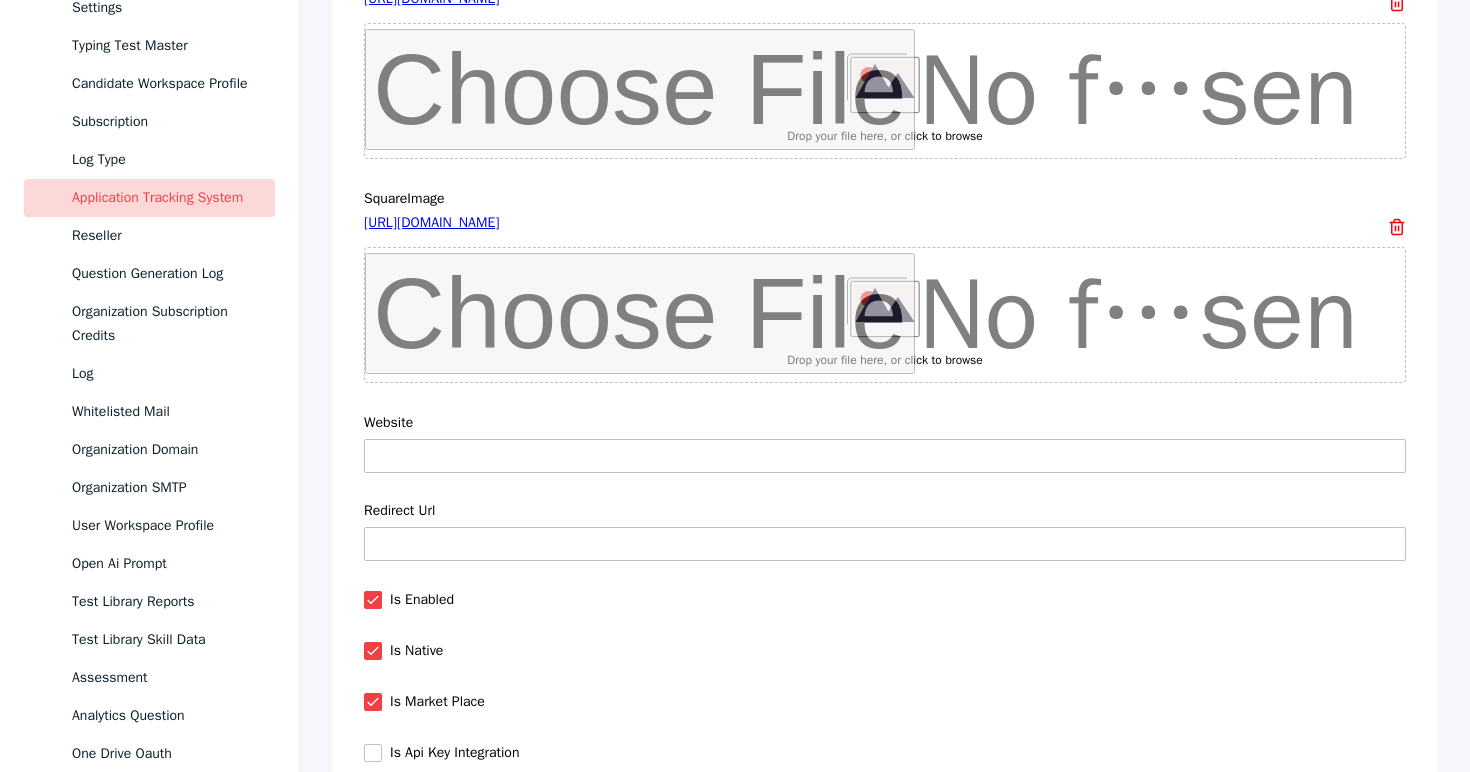 scroll, scrollTop: 1075, scrollLeft: 0, axis: vertical 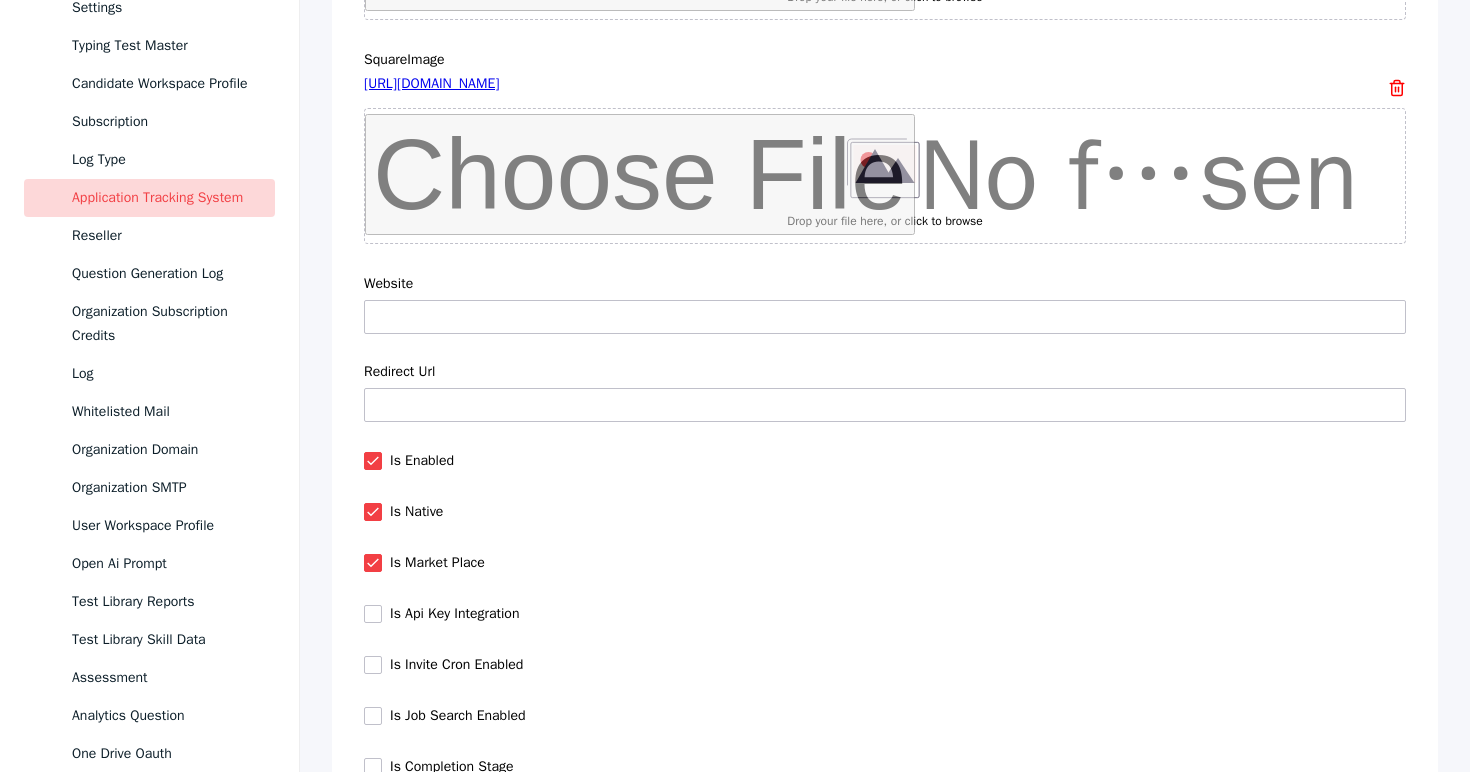click at bounding box center [373, 461] 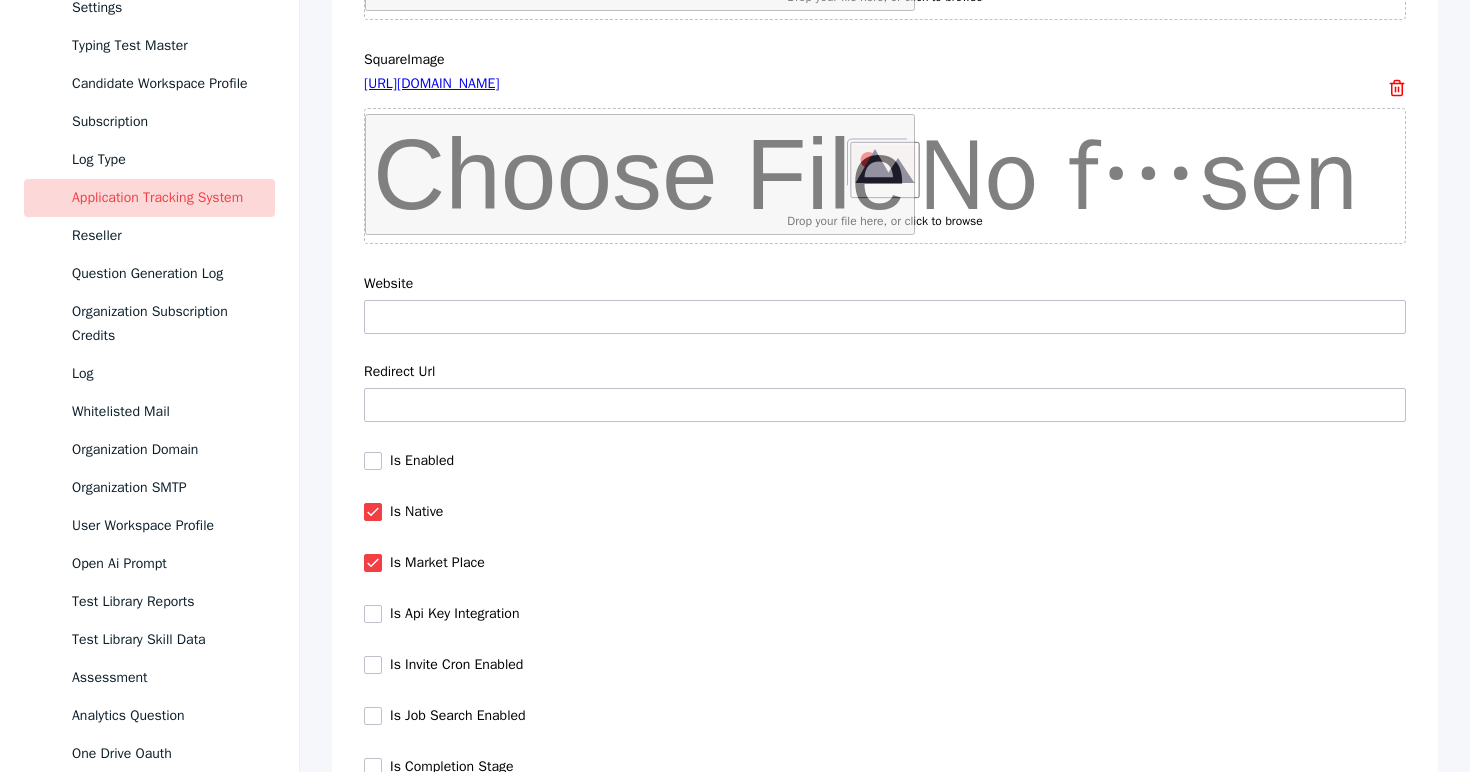 scroll, scrollTop: 1232, scrollLeft: 0, axis: vertical 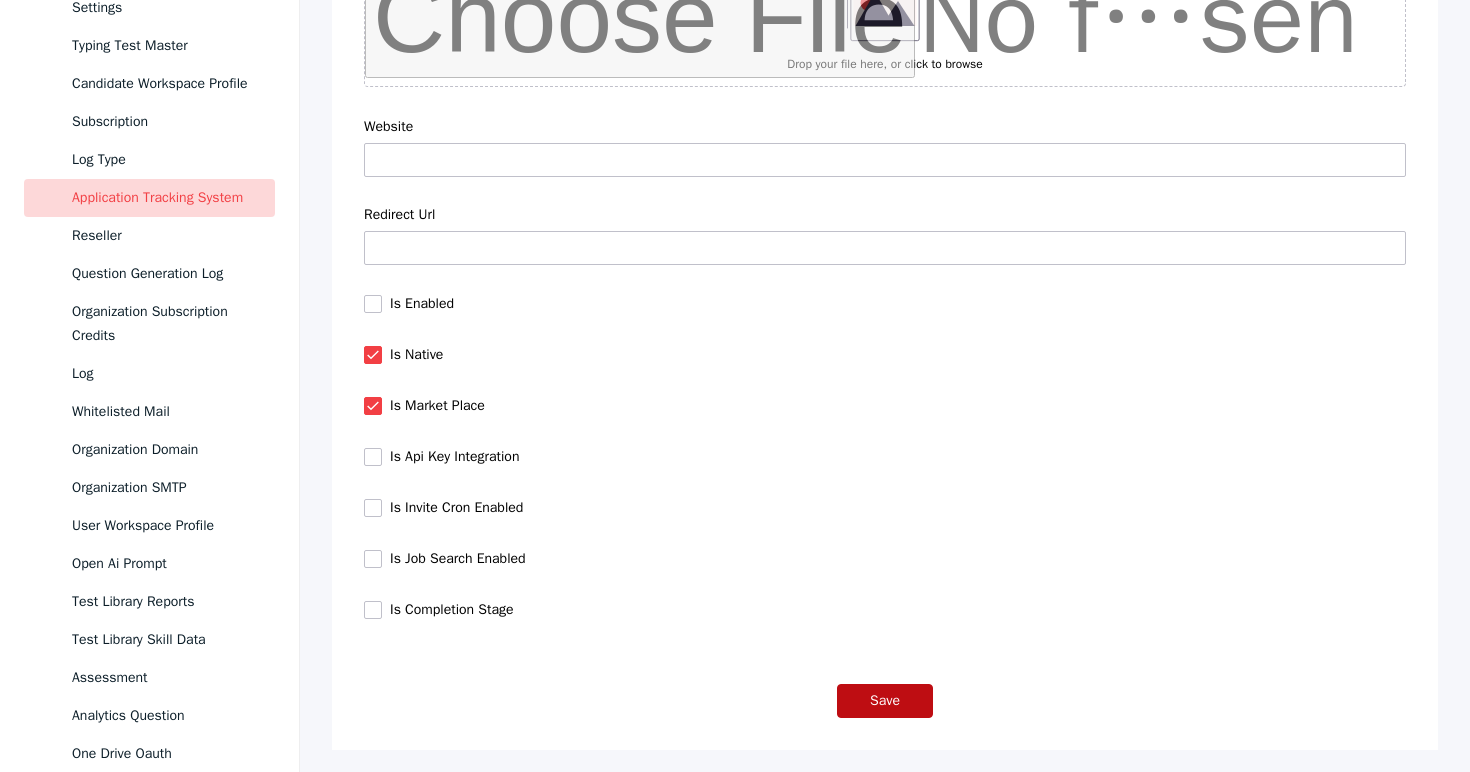 click on "Save" at bounding box center [885, 701] 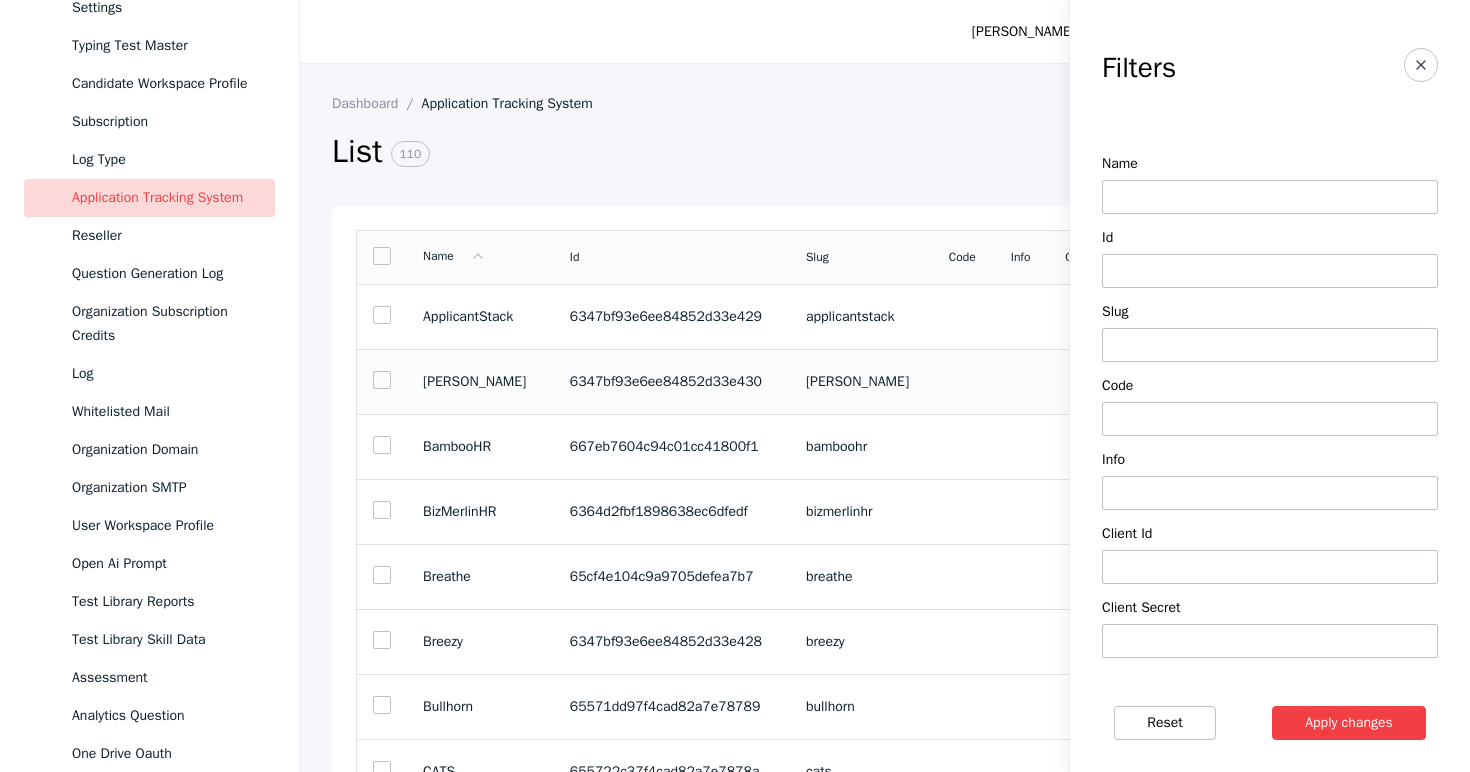 scroll, scrollTop: 222, scrollLeft: 0, axis: vertical 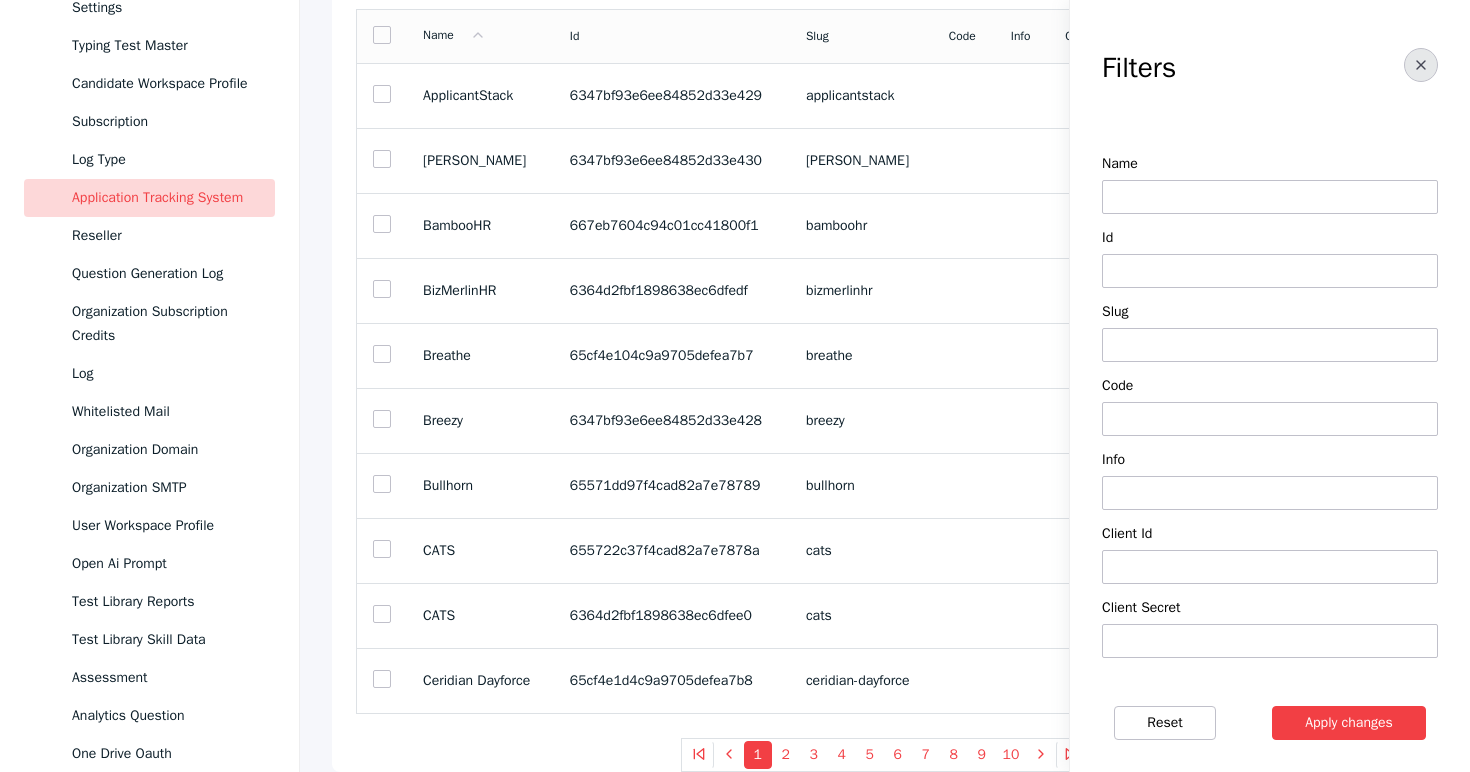 click 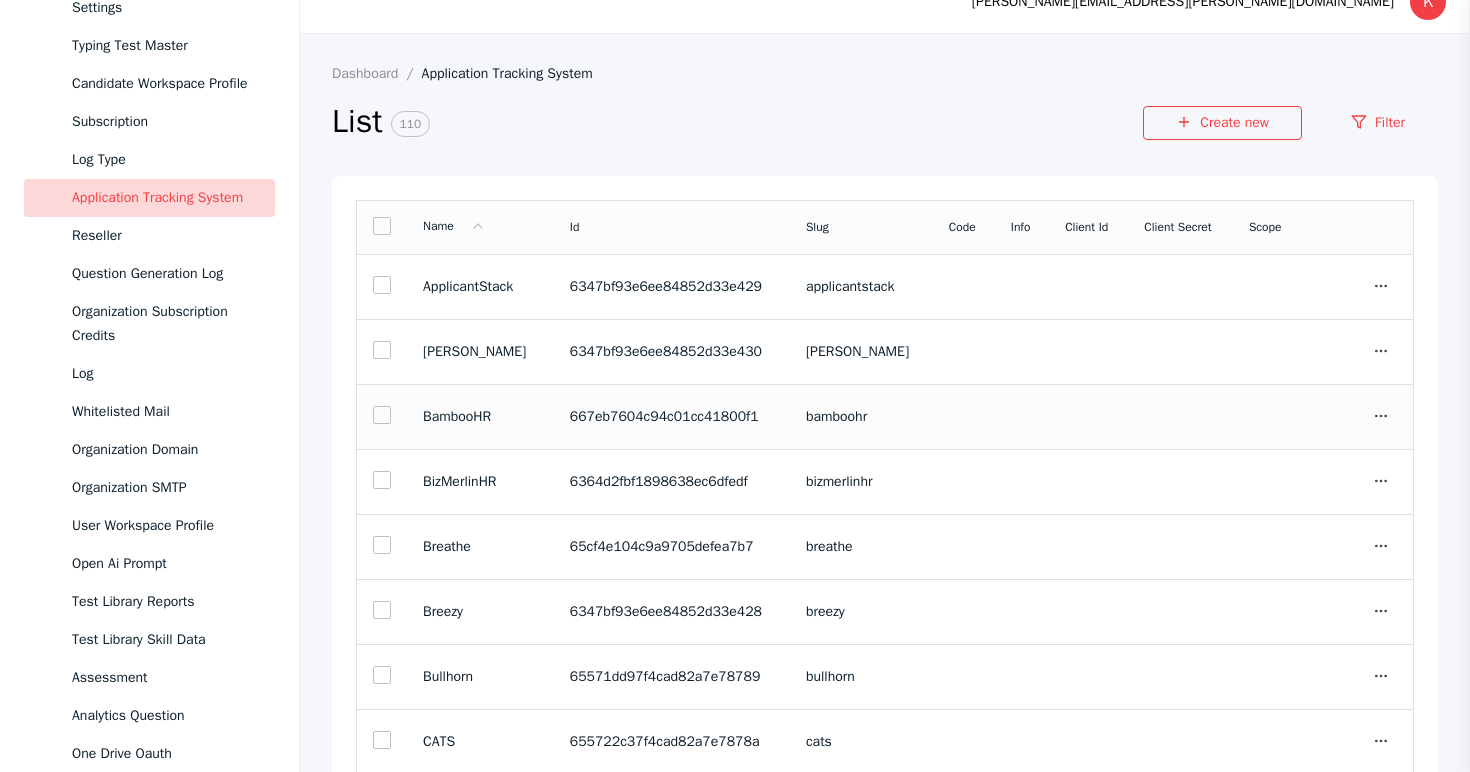 scroll, scrollTop: 0, scrollLeft: 0, axis: both 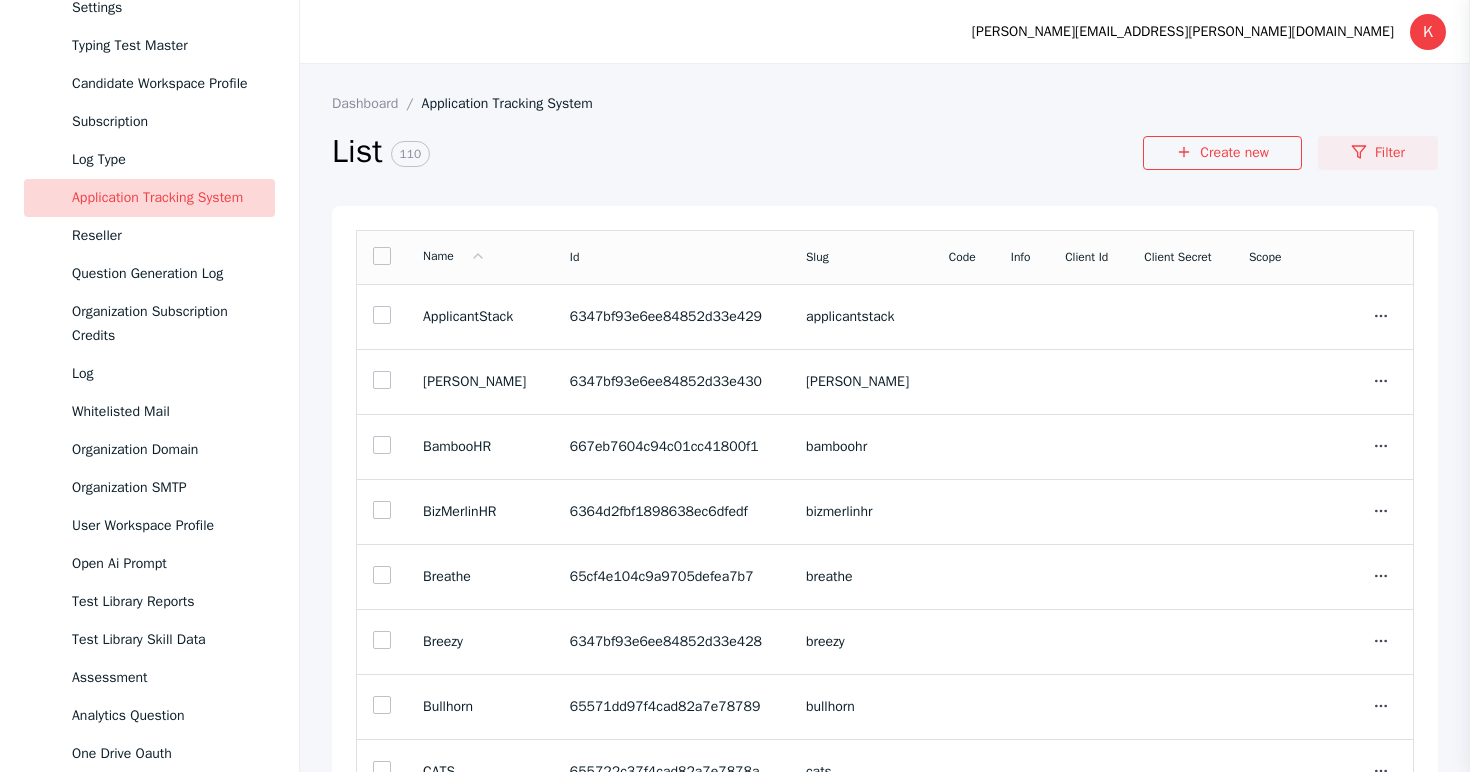 click on "Filter" at bounding box center [1378, 153] 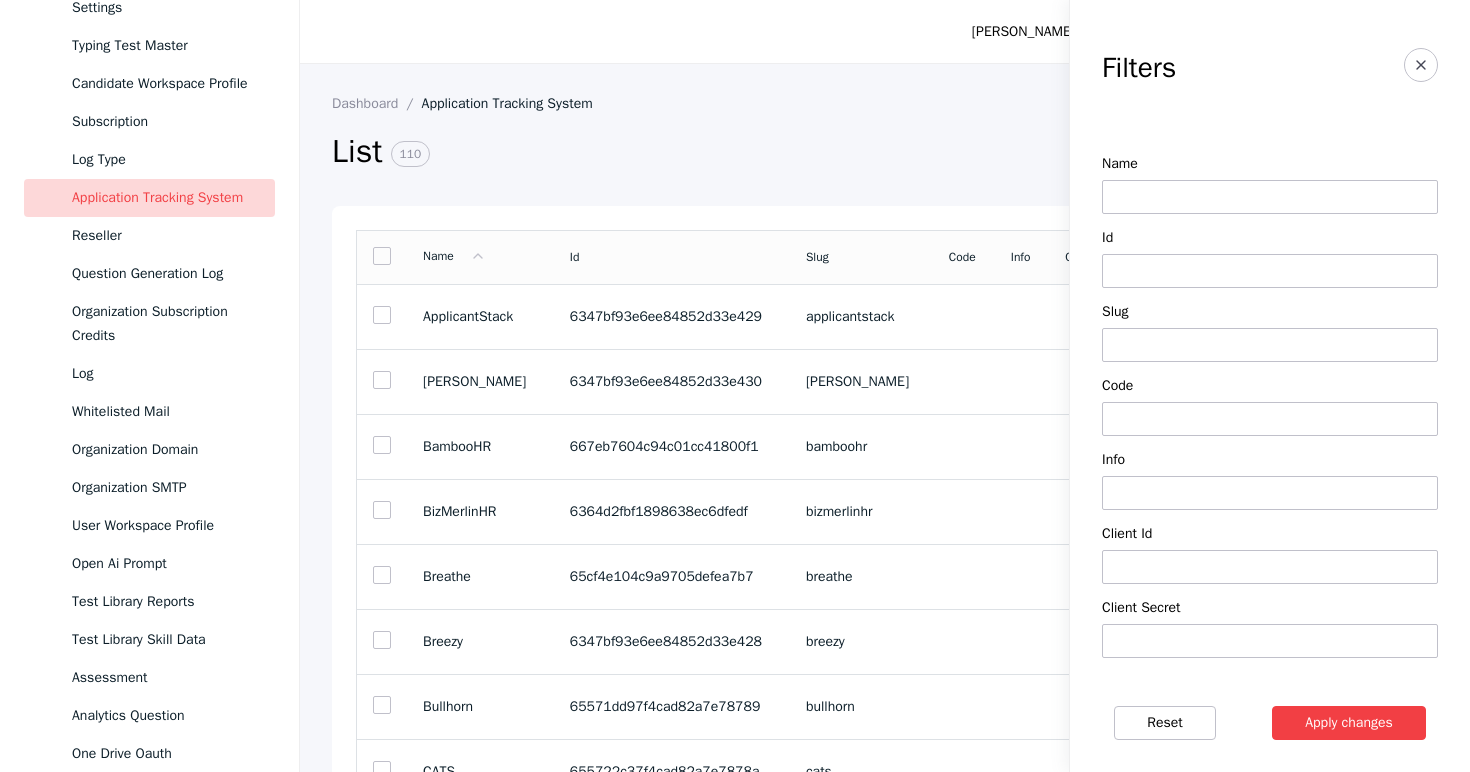 click at bounding box center [1270, 197] 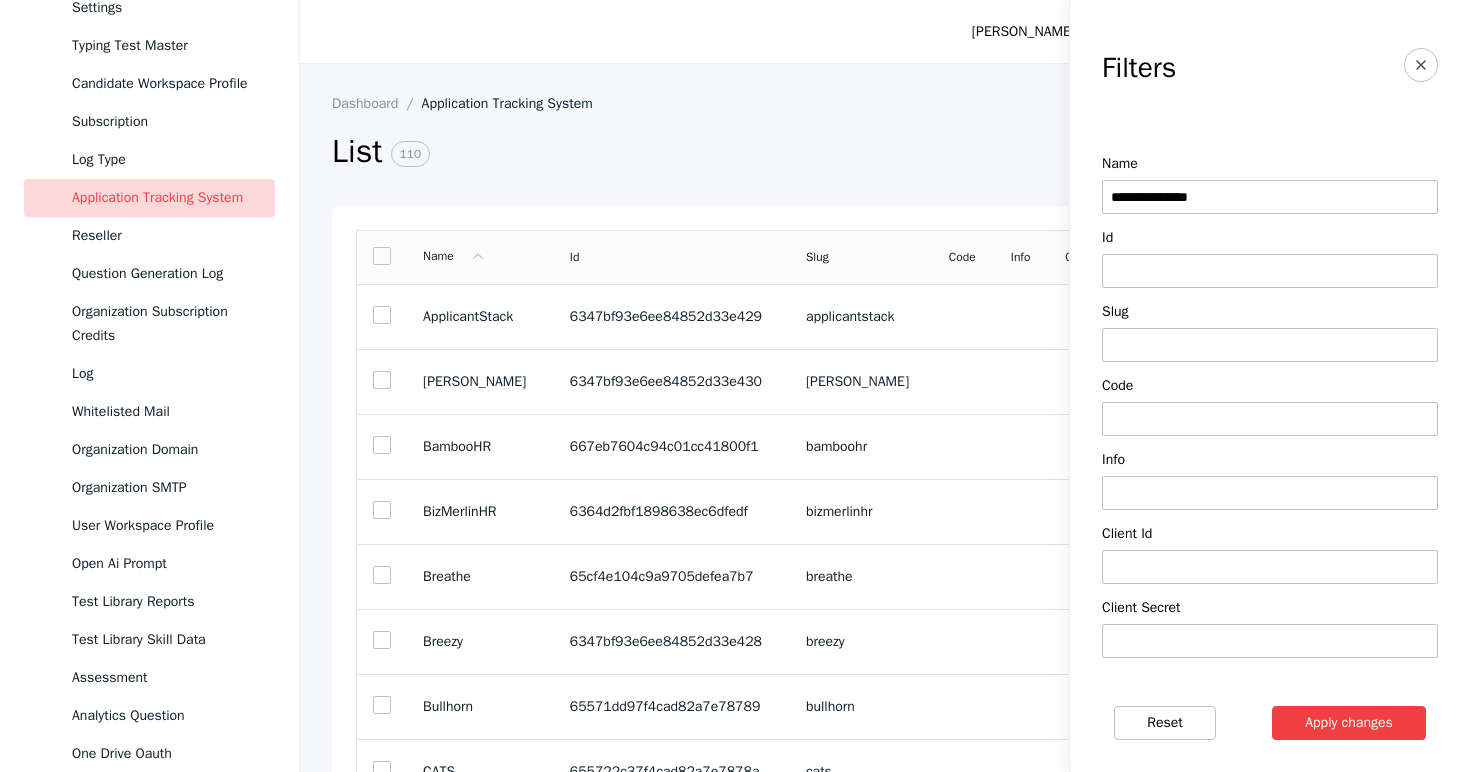 click on "Apply changes" at bounding box center (1349, 723) 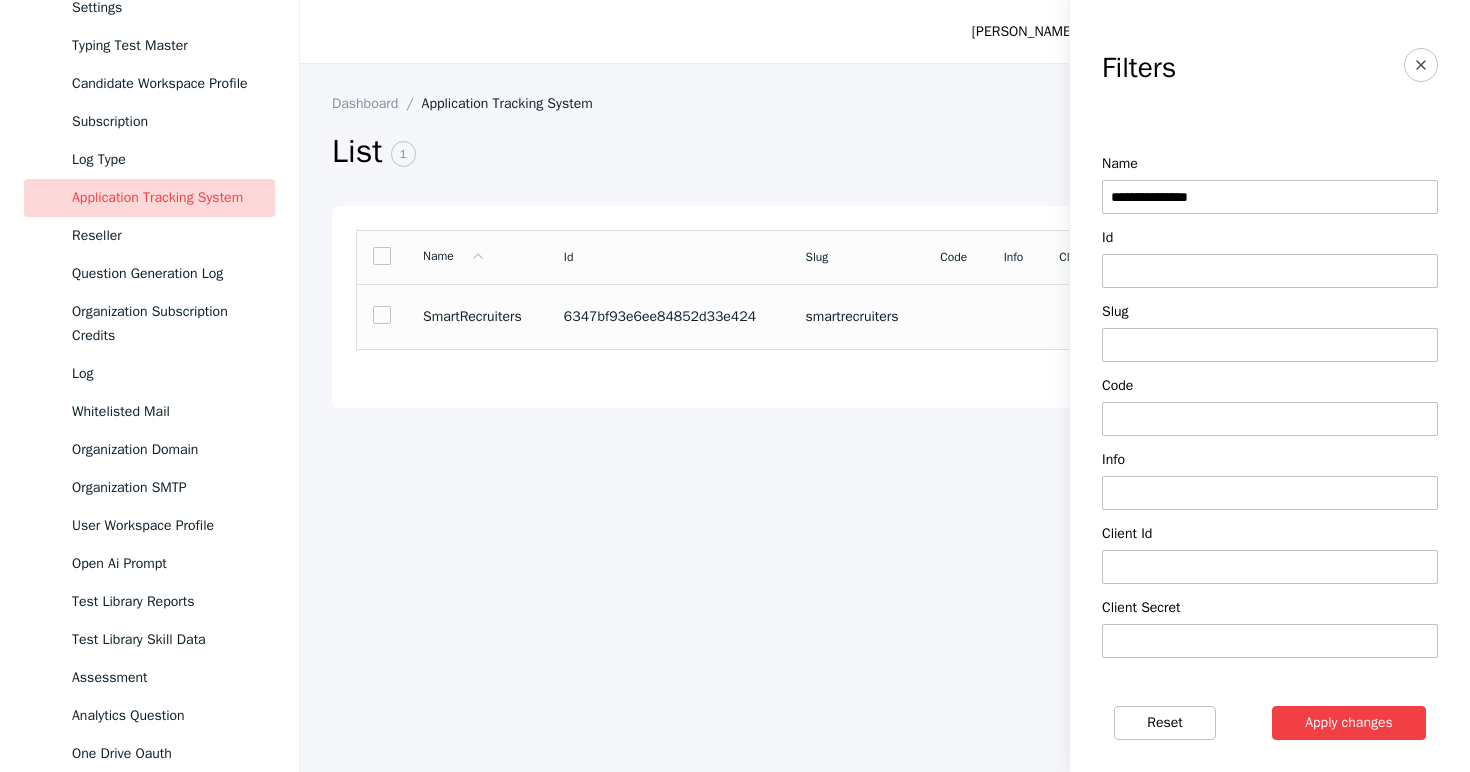 click on "6347bf93e6ee84852d33e424" at bounding box center [669, 317] 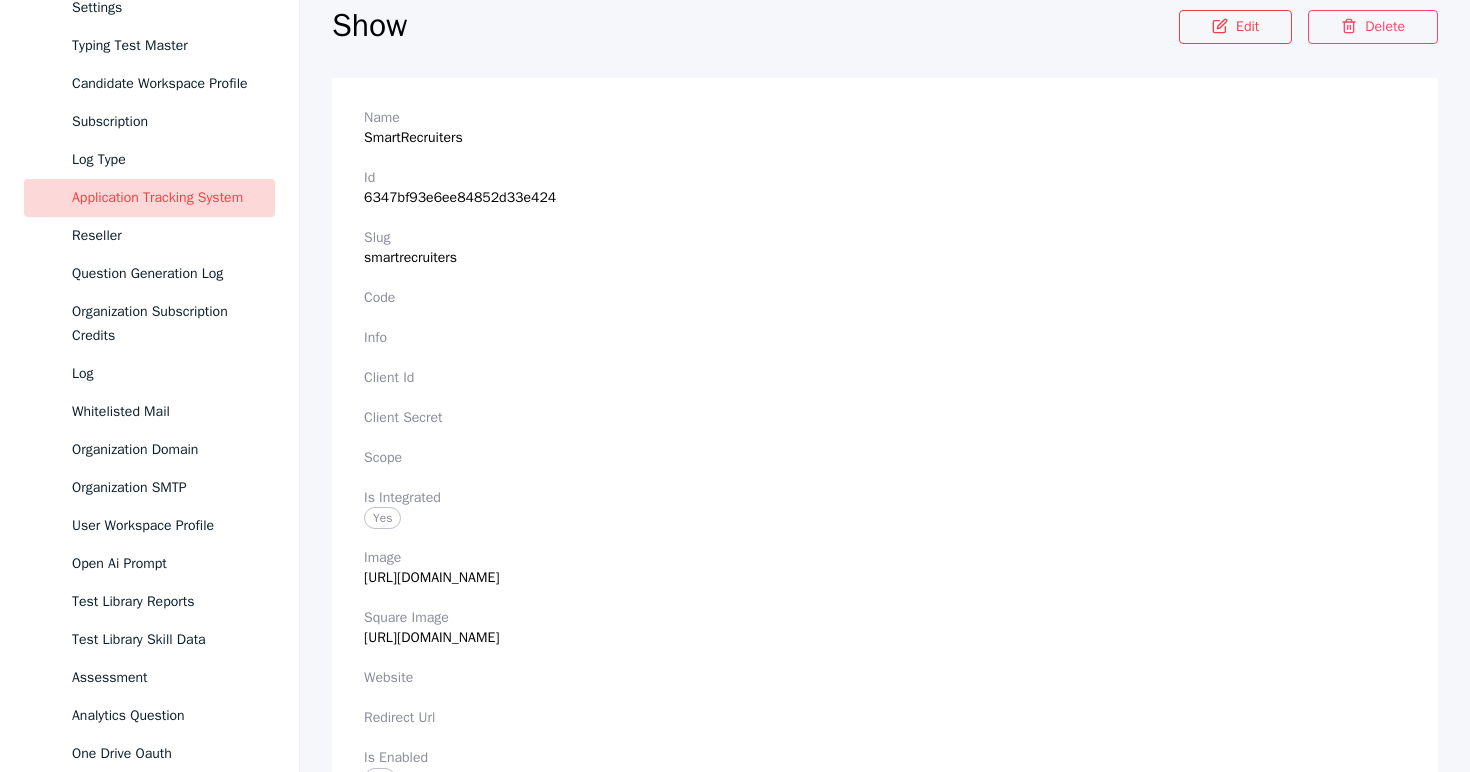 scroll, scrollTop: 0, scrollLeft: 0, axis: both 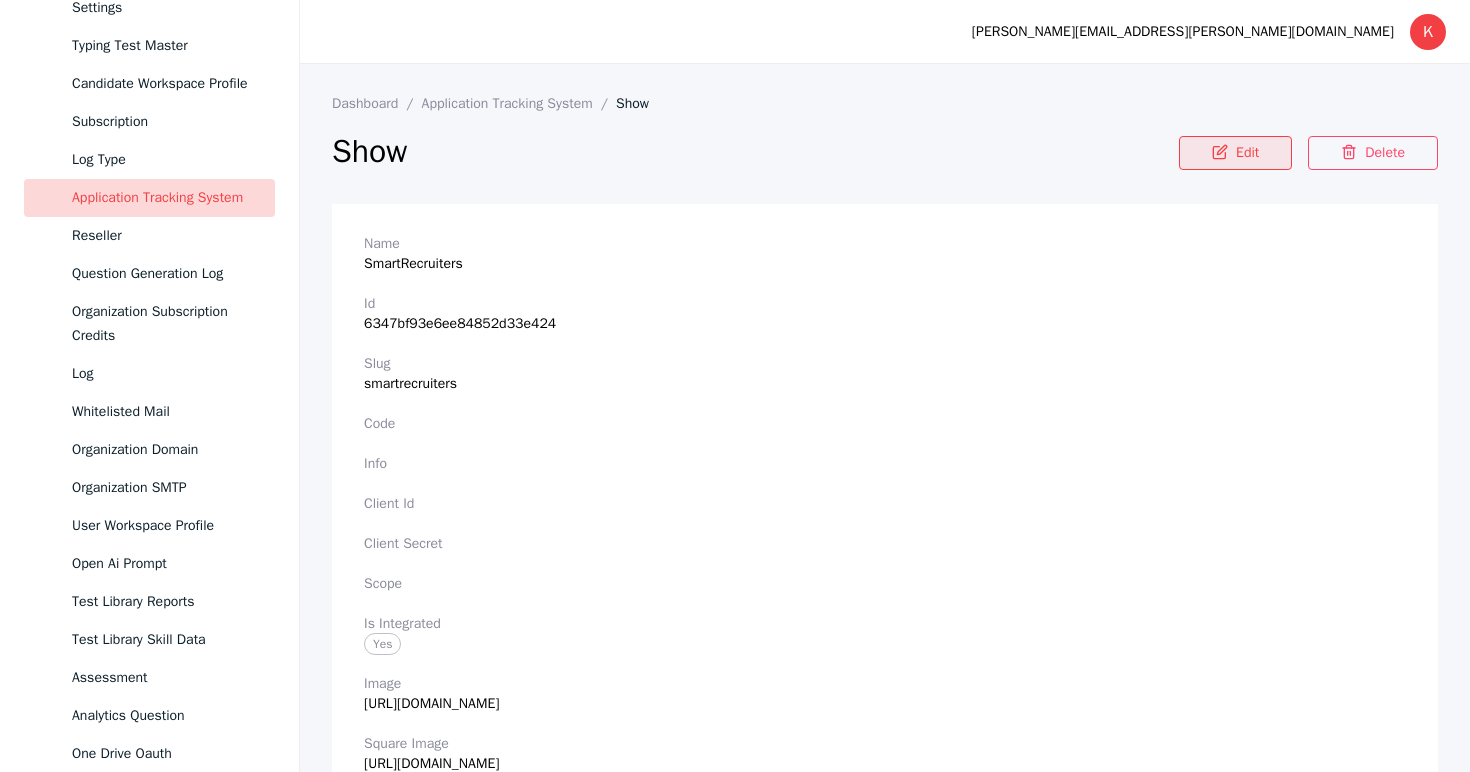 click on "Edit" at bounding box center (1235, 153) 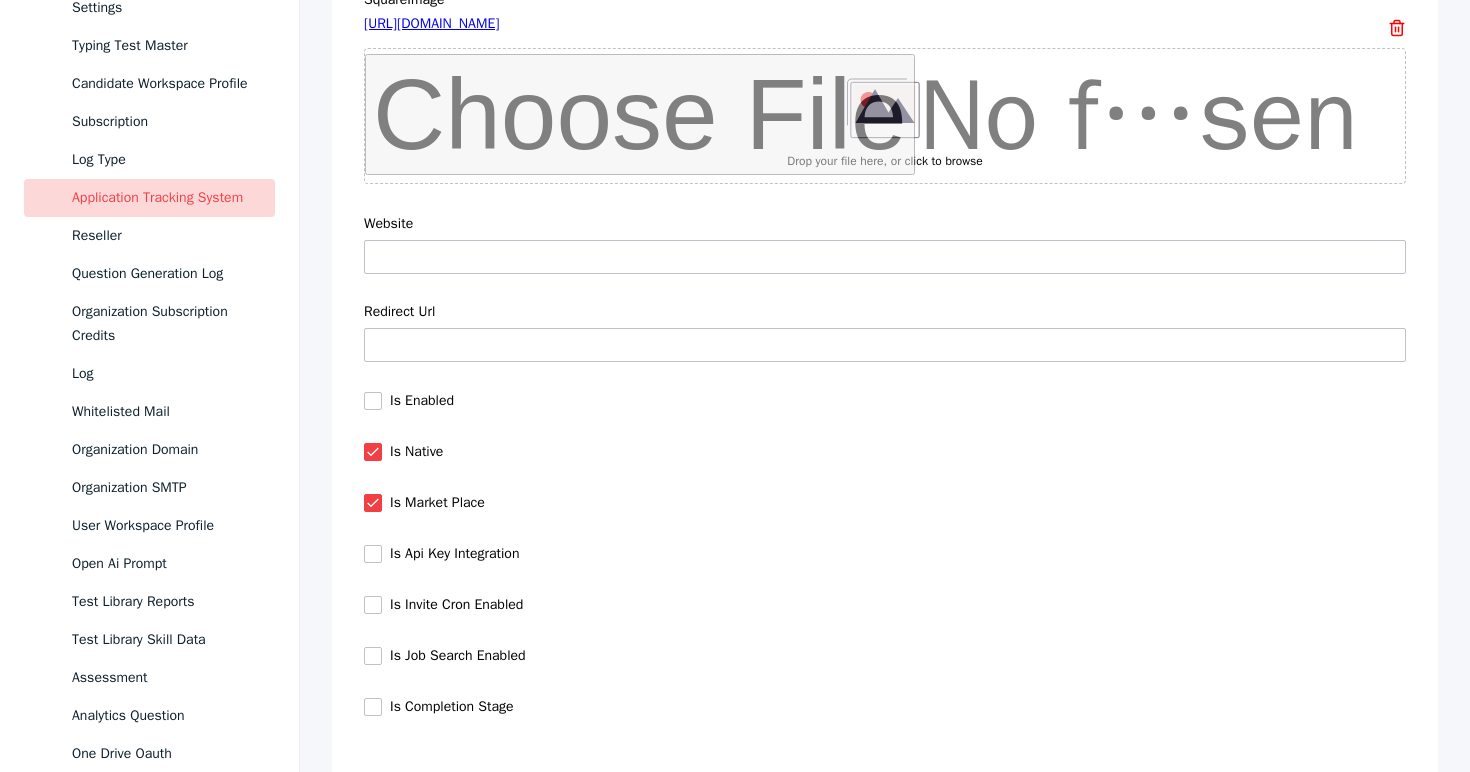 scroll, scrollTop: 1232, scrollLeft: 0, axis: vertical 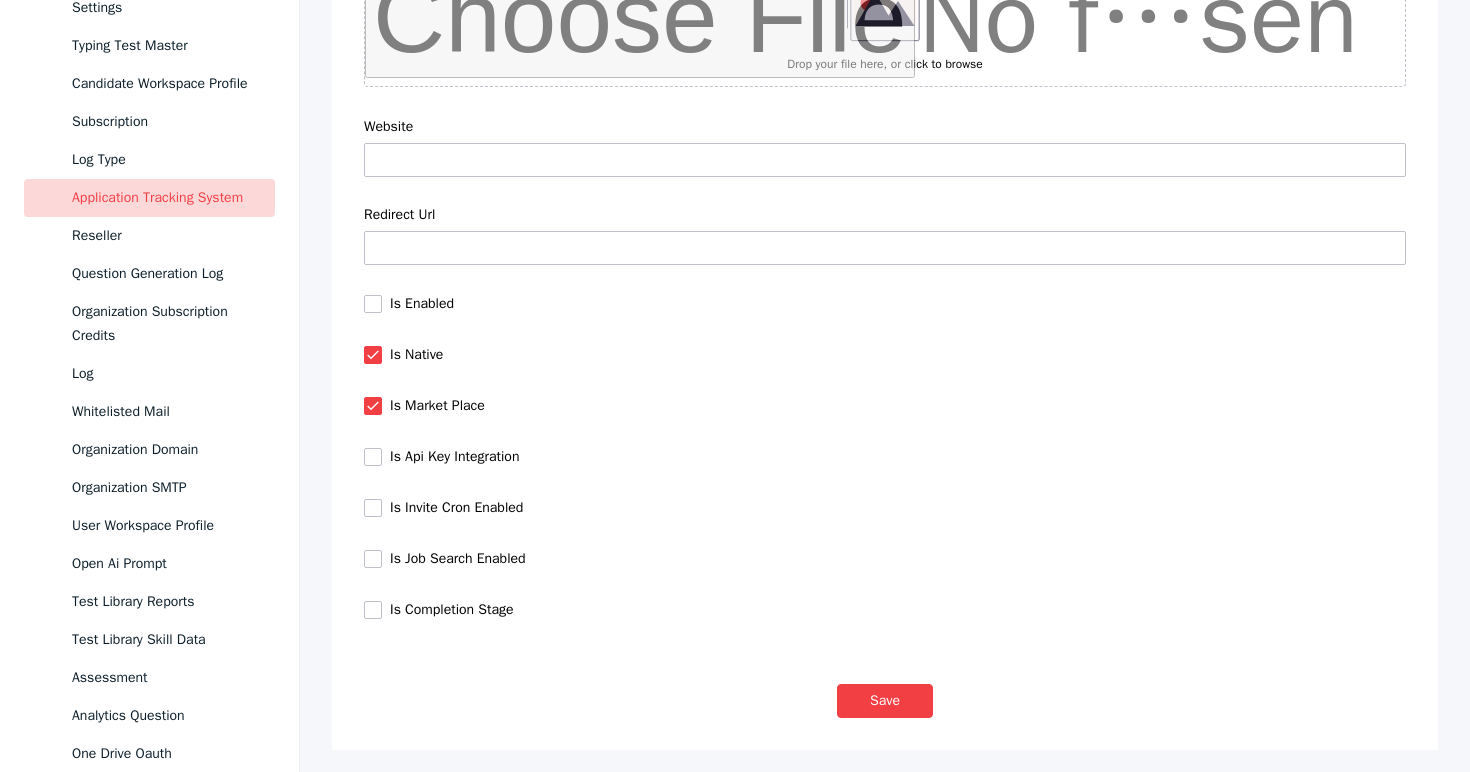 click at bounding box center [373, 304] 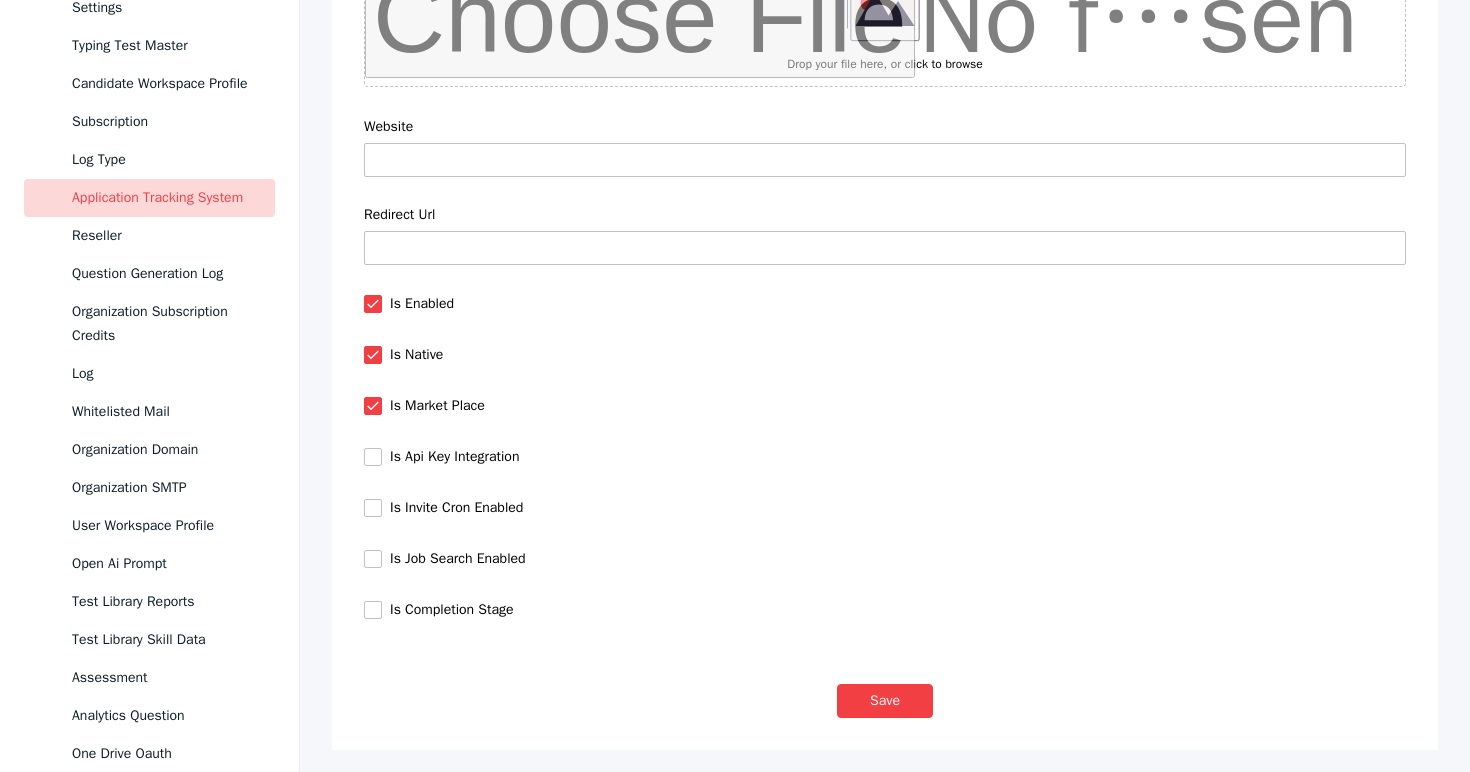 click at bounding box center (373, 355) 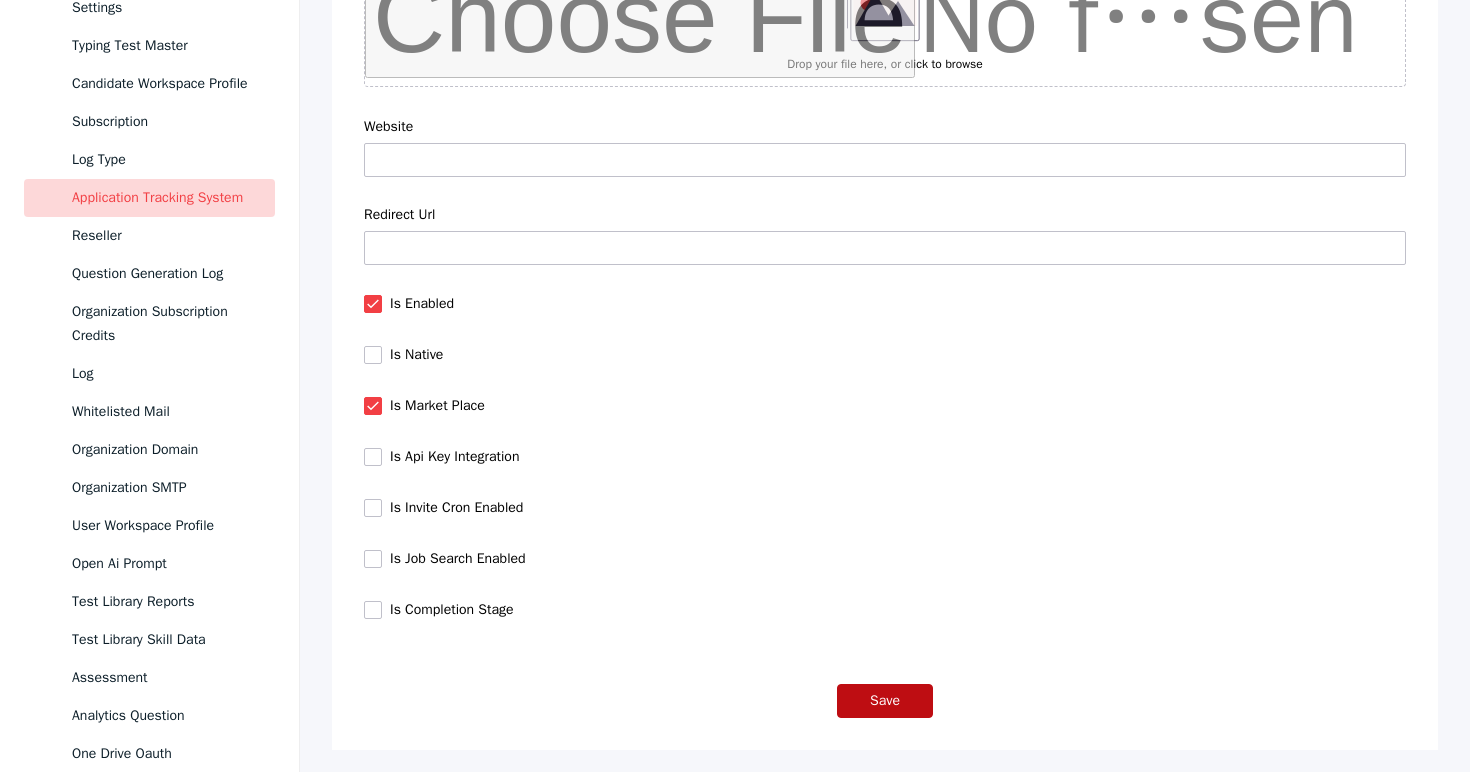 click on "Save" at bounding box center [885, 701] 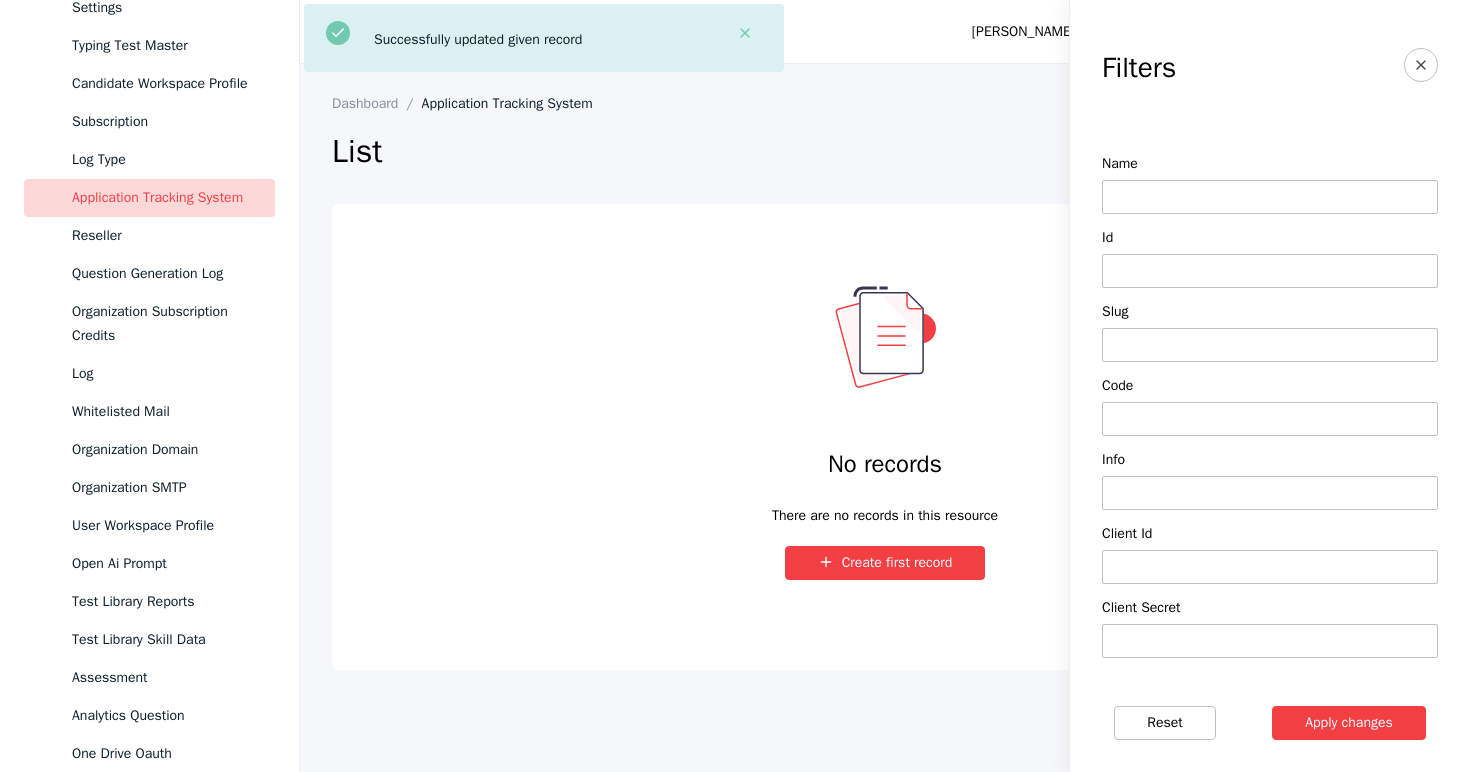 scroll, scrollTop: 0, scrollLeft: 0, axis: both 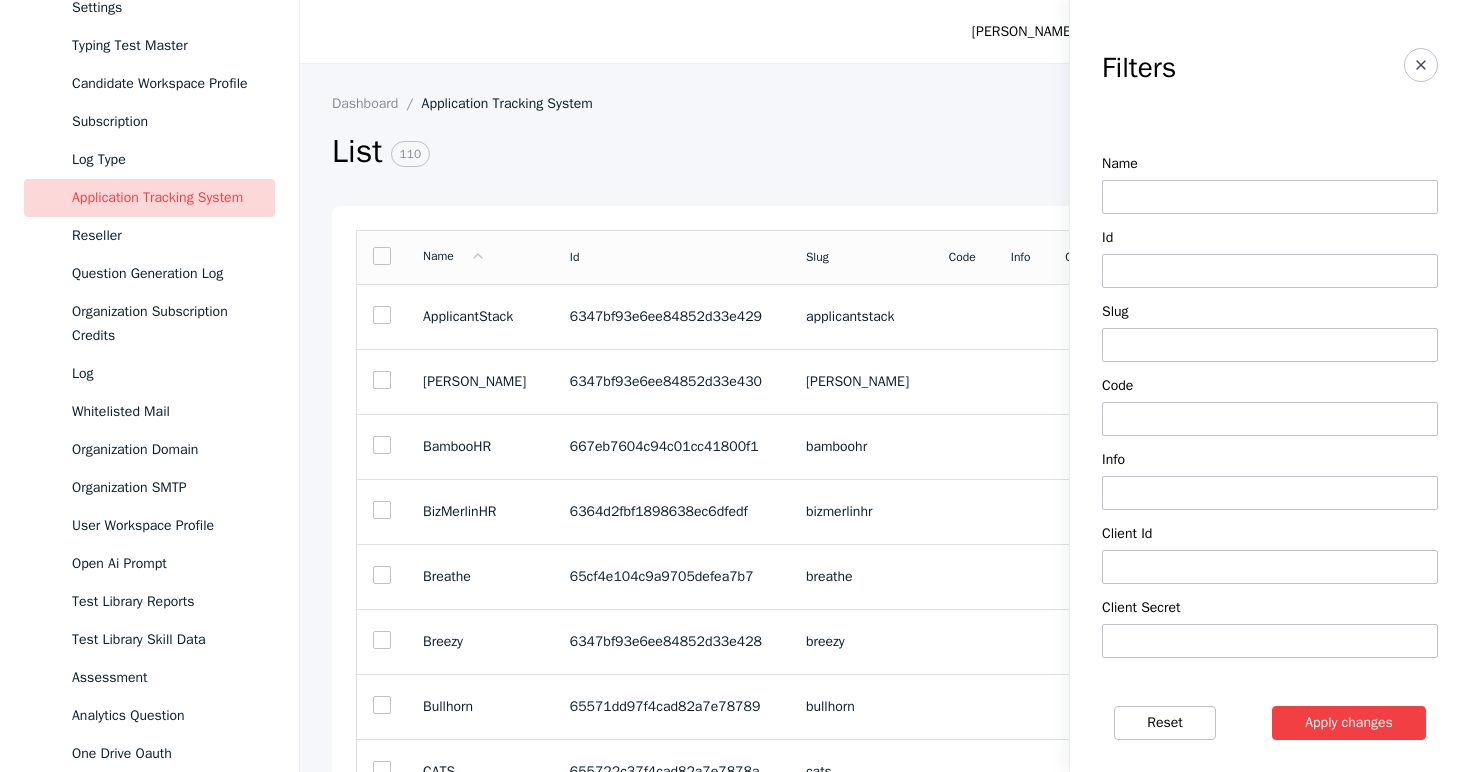 click at bounding box center [1270, 197] 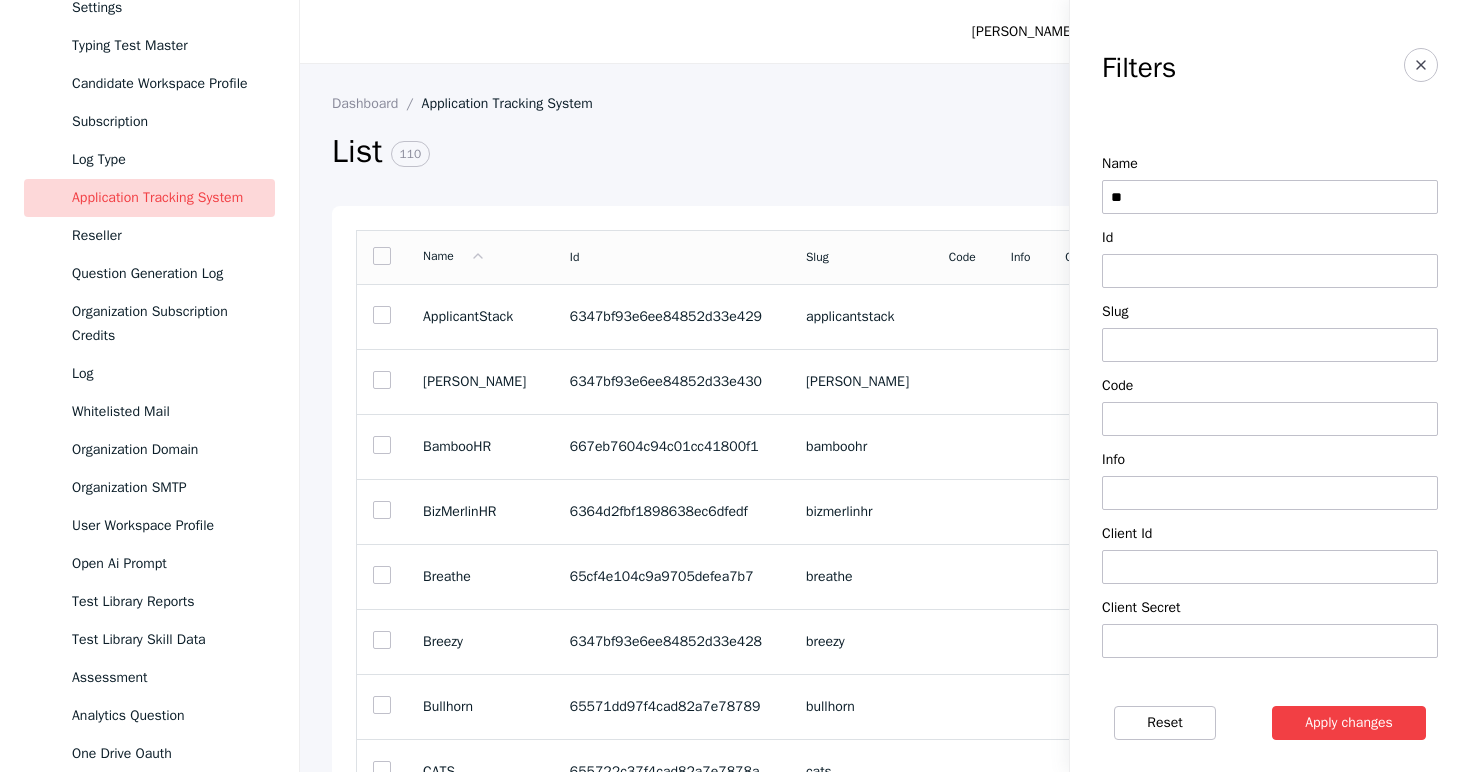 type on "**********" 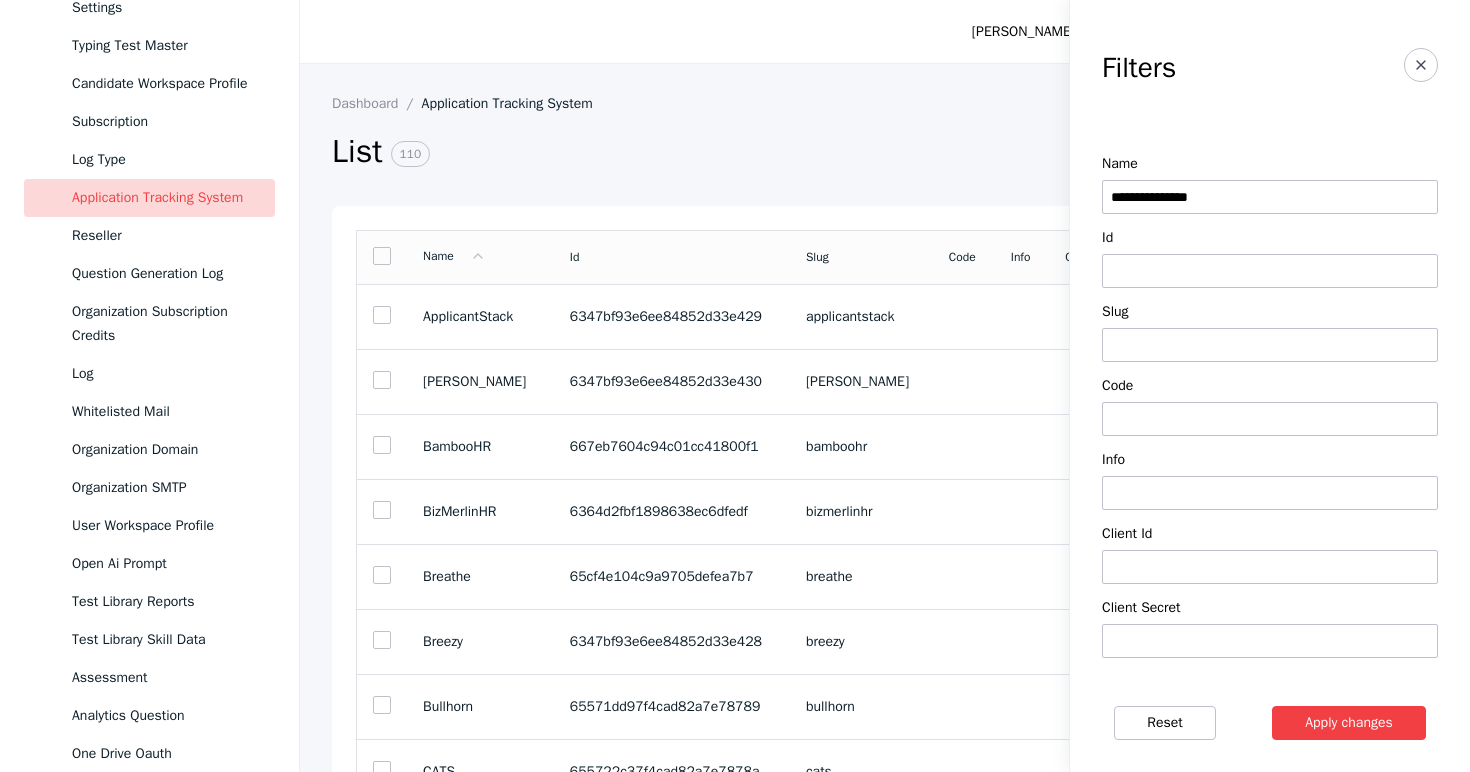 click on "Apply changes" at bounding box center [1349, 723] 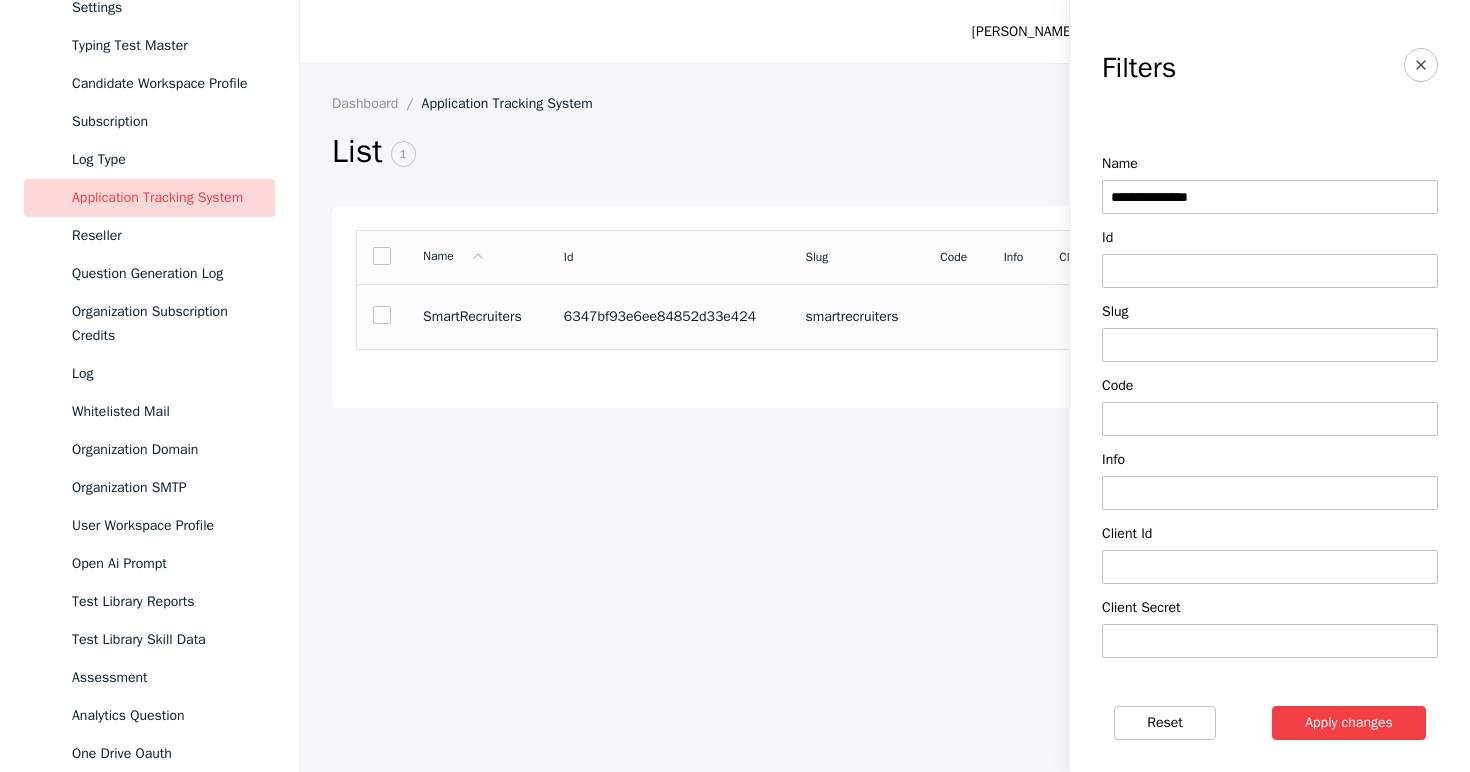 click on "6347bf93e6ee84852d33e424" at bounding box center (669, 316) 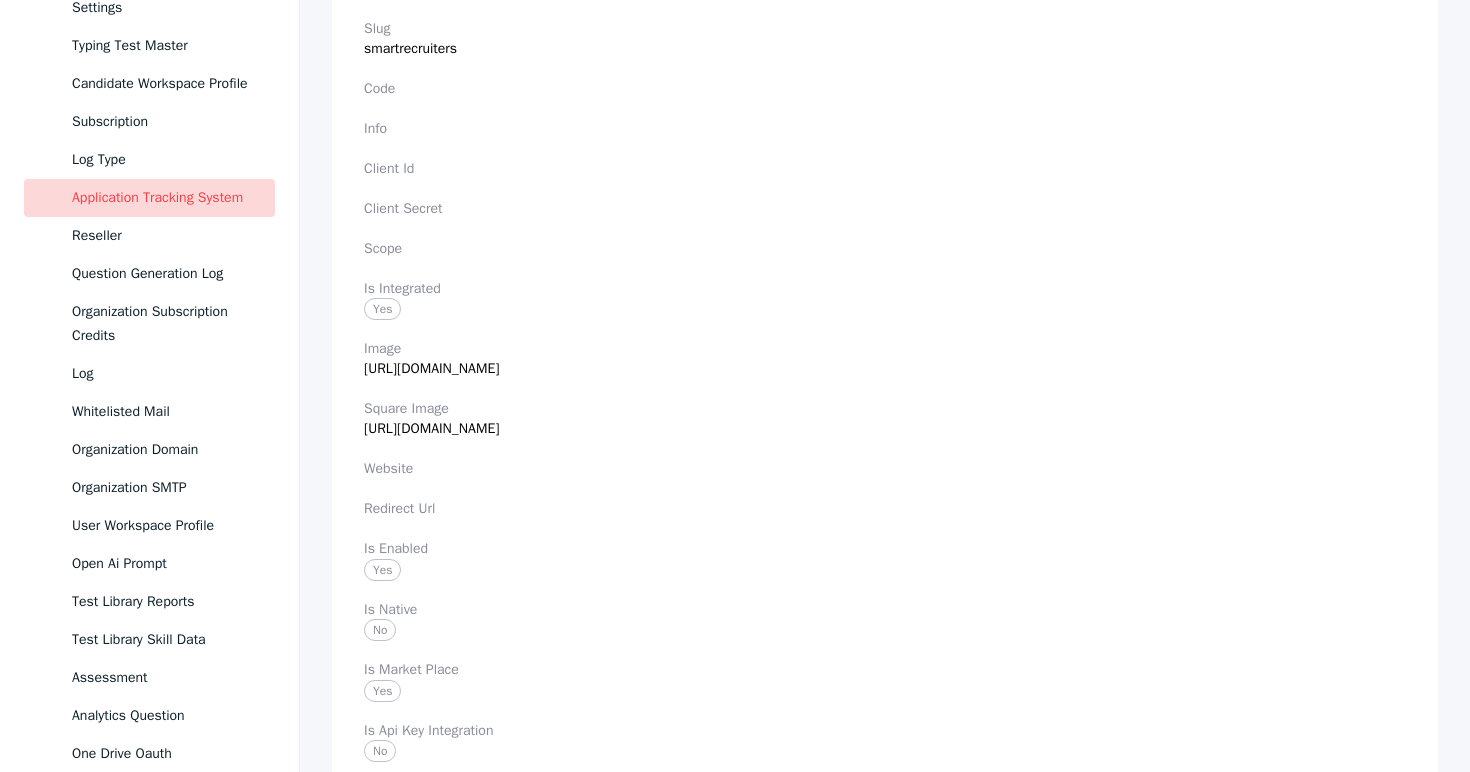 scroll, scrollTop: 0, scrollLeft: 0, axis: both 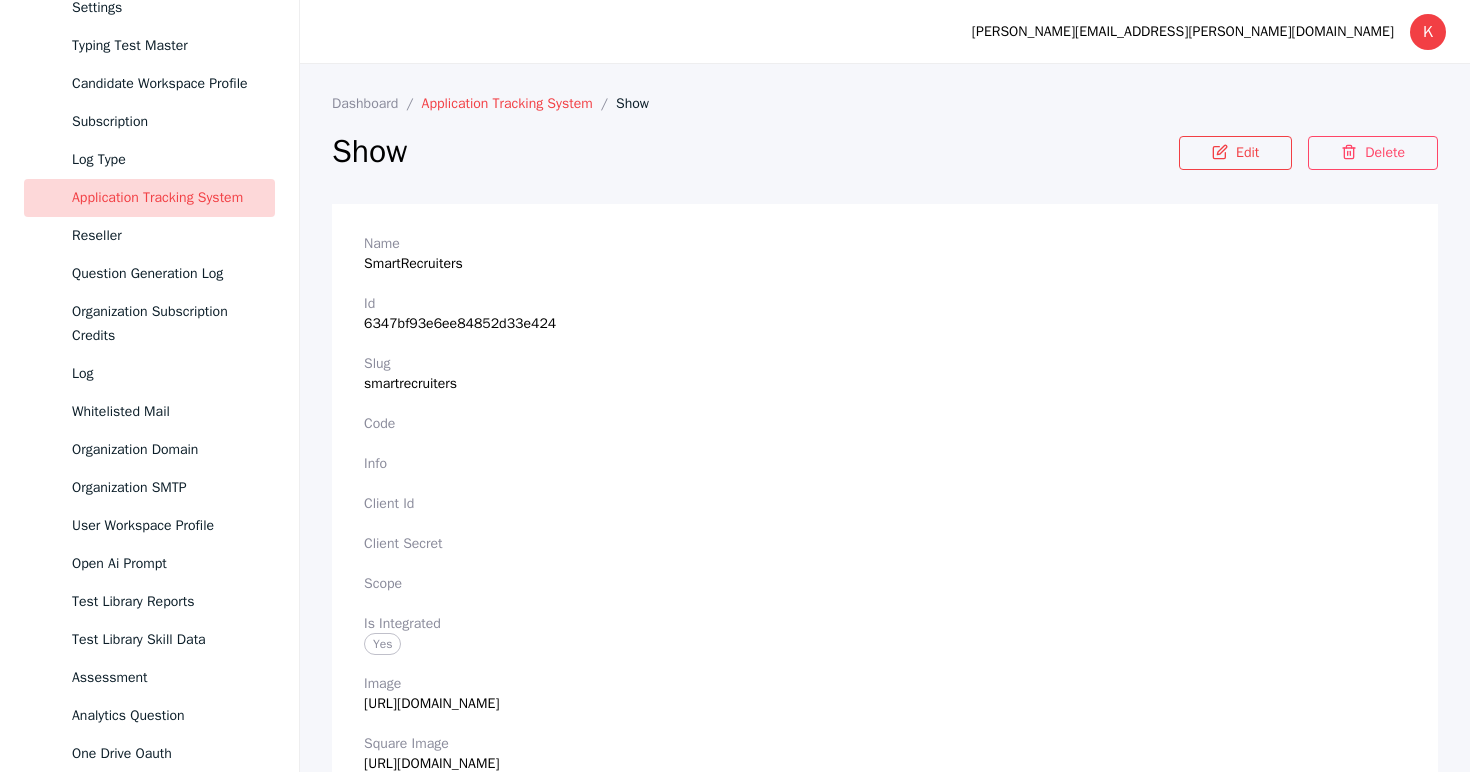 click on "Application Tracking System" at bounding box center [519, 103] 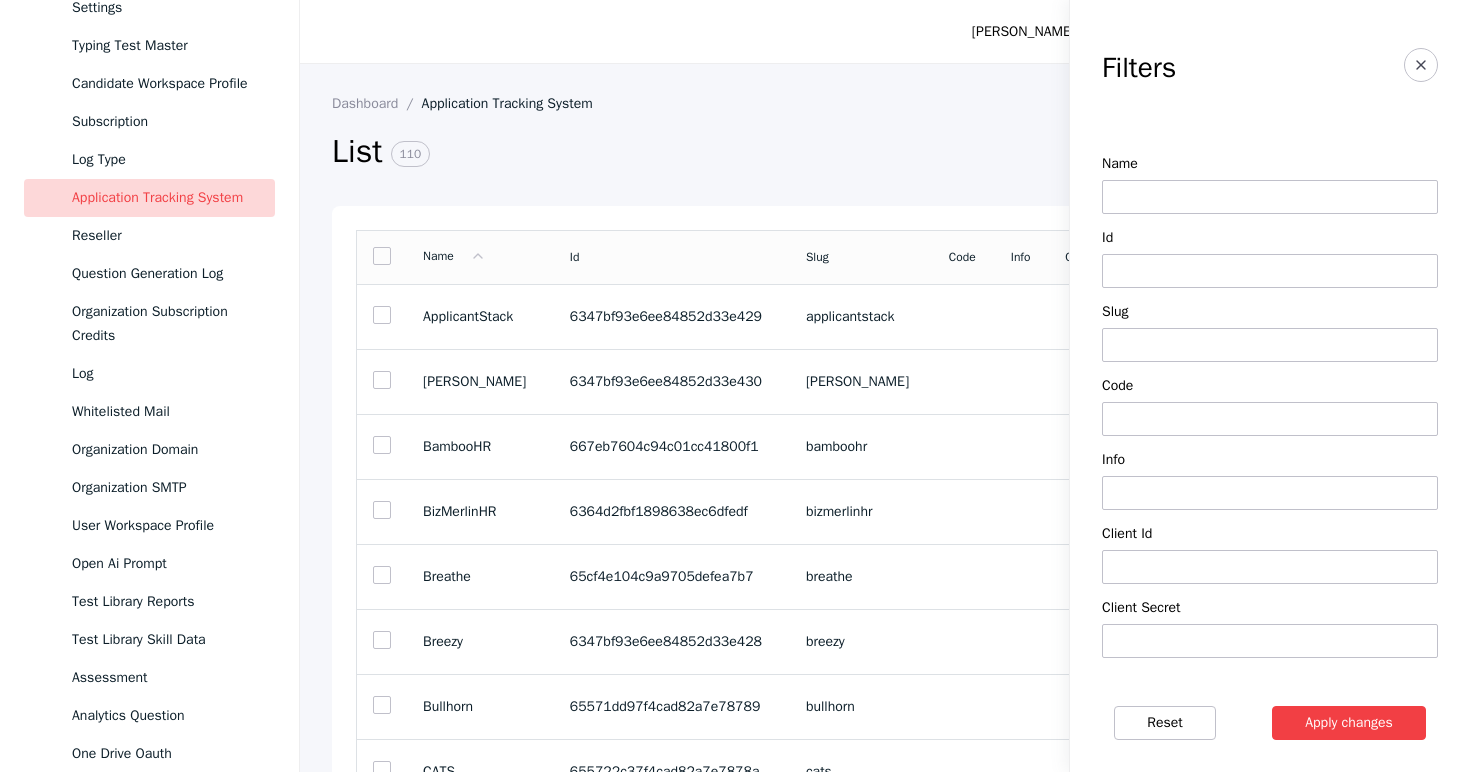 click at bounding box center [1270, 197] 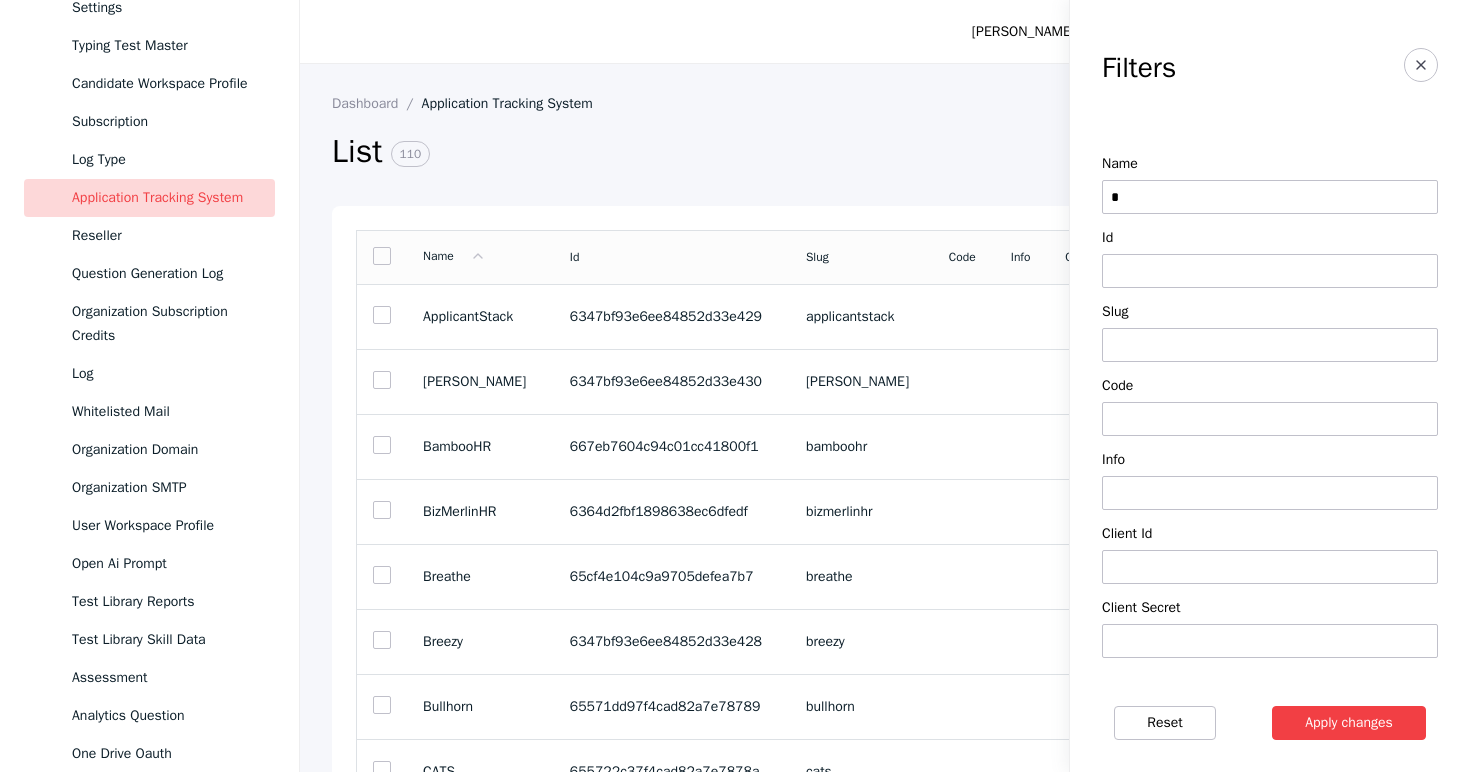 type on "***" 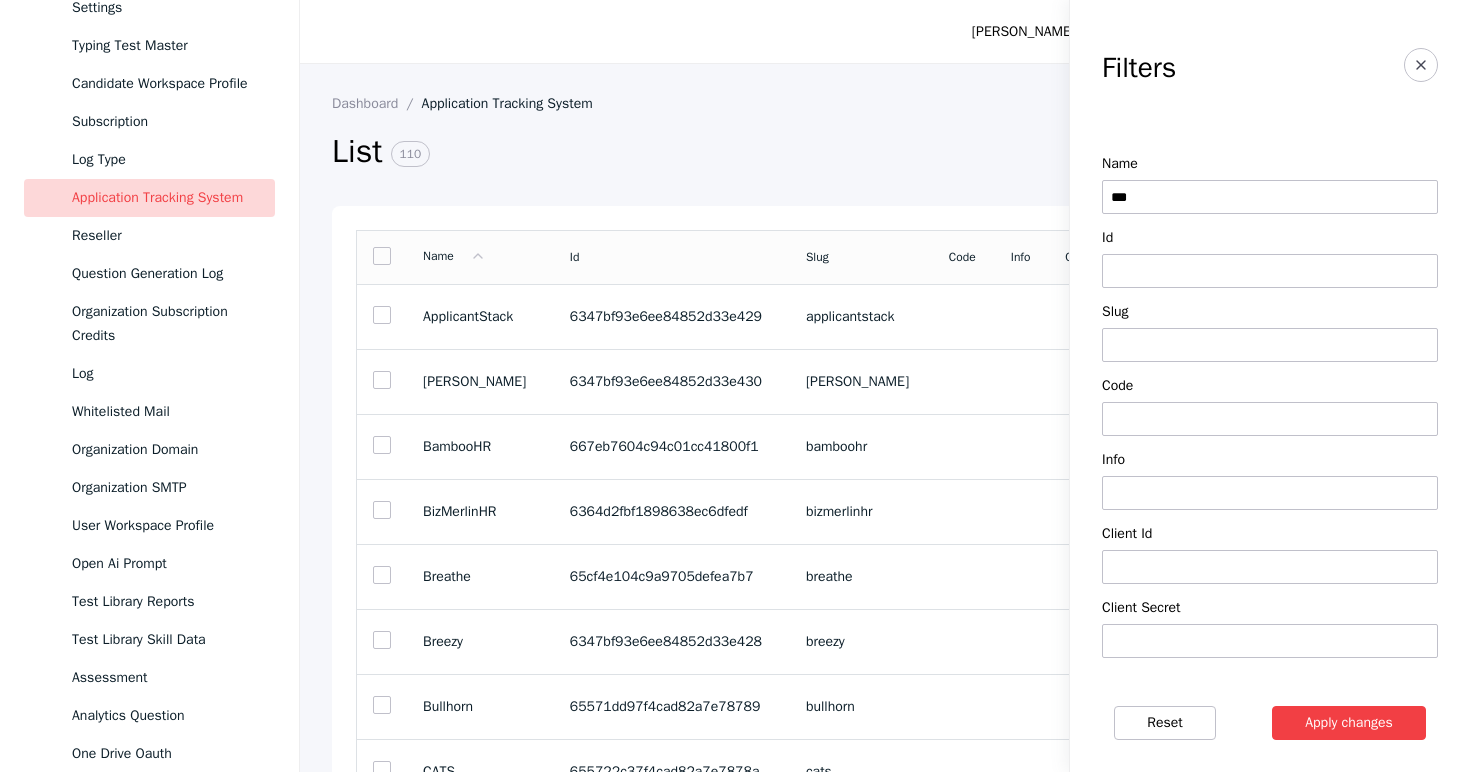 click on "Apply changes" at bounding box center [1349, 723] 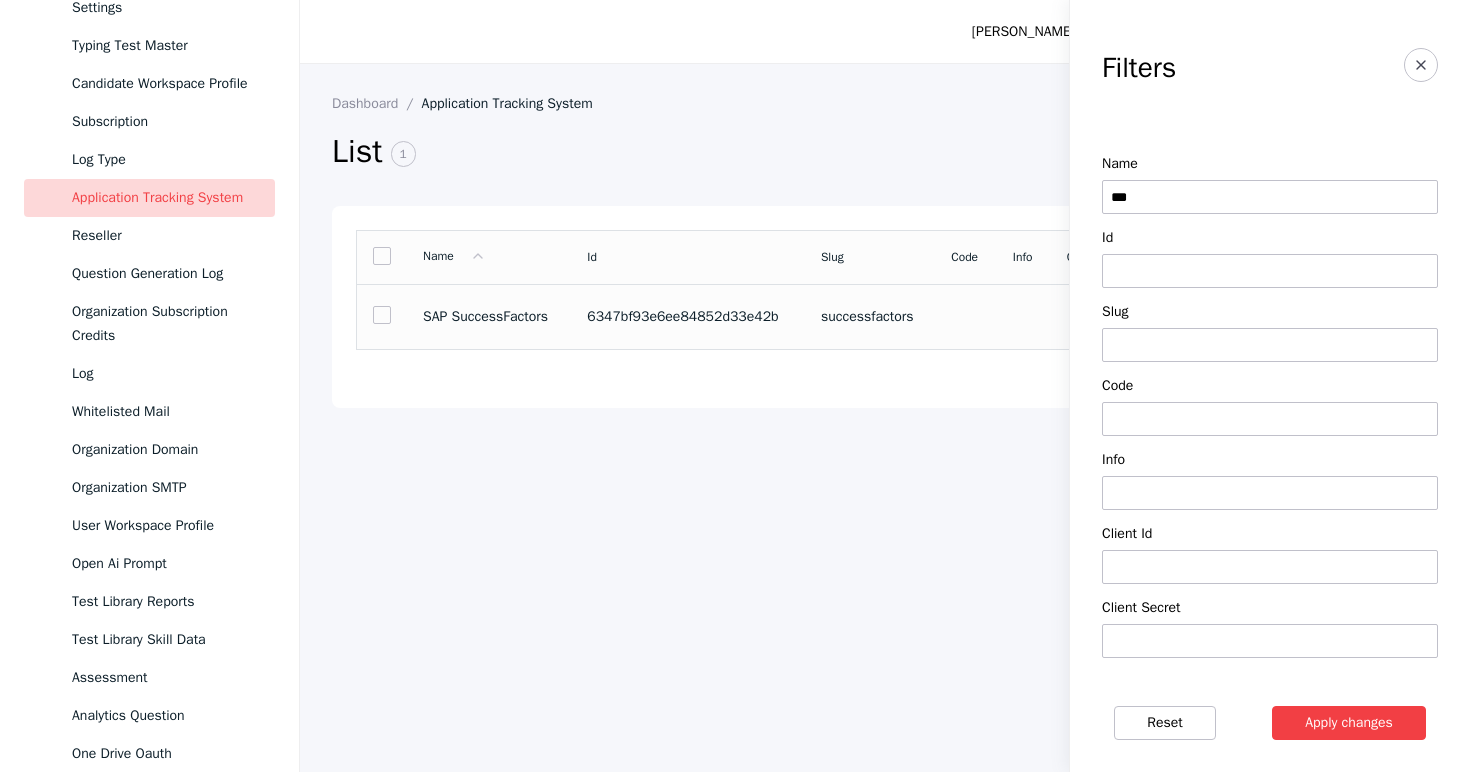 click on "6347bf93e6ee84852d33e42b" at bounding box center [688, 317] 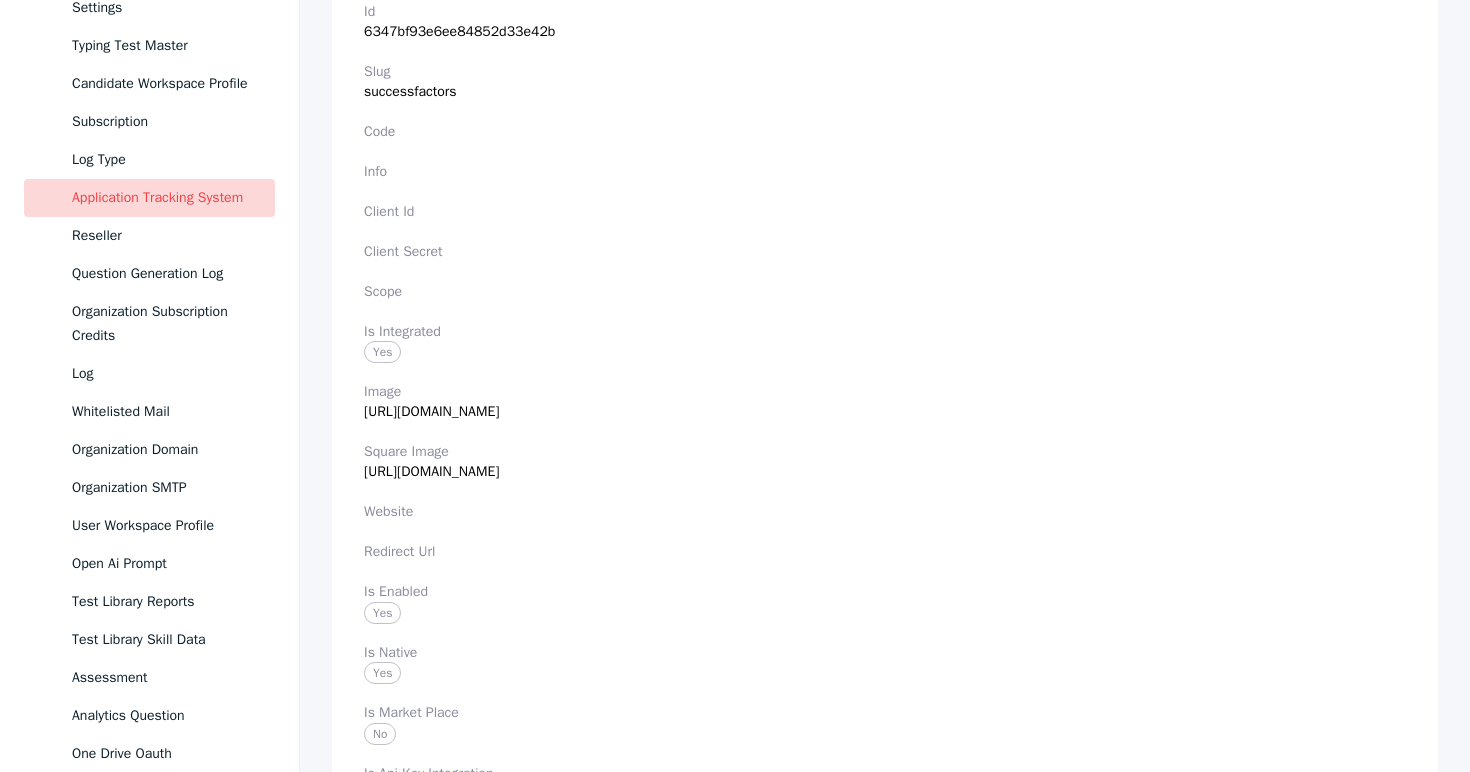 scroll, scrollTop: 0, scrollLeft: 0, axis: both 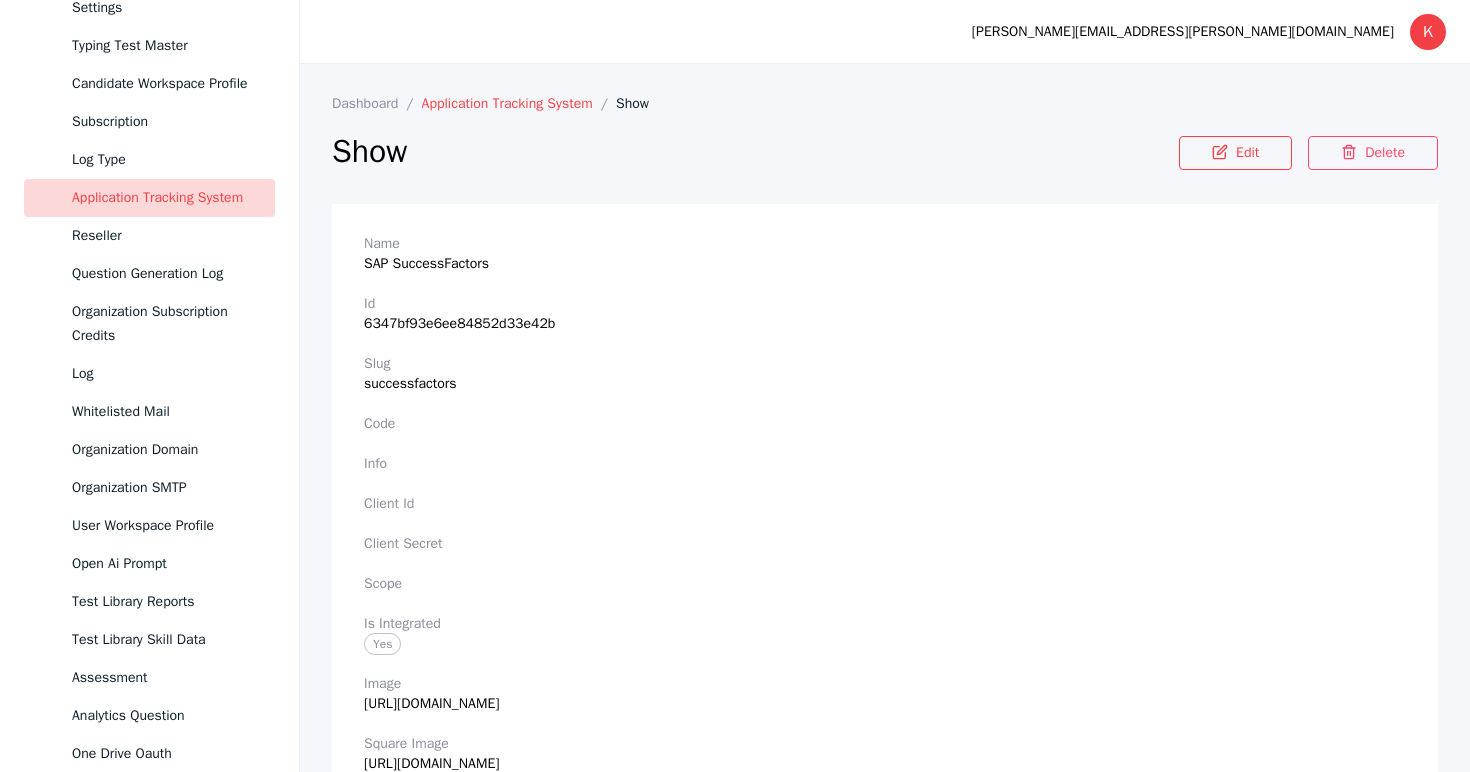 click on "Application Tracking System" at bounding box center (519, 103) 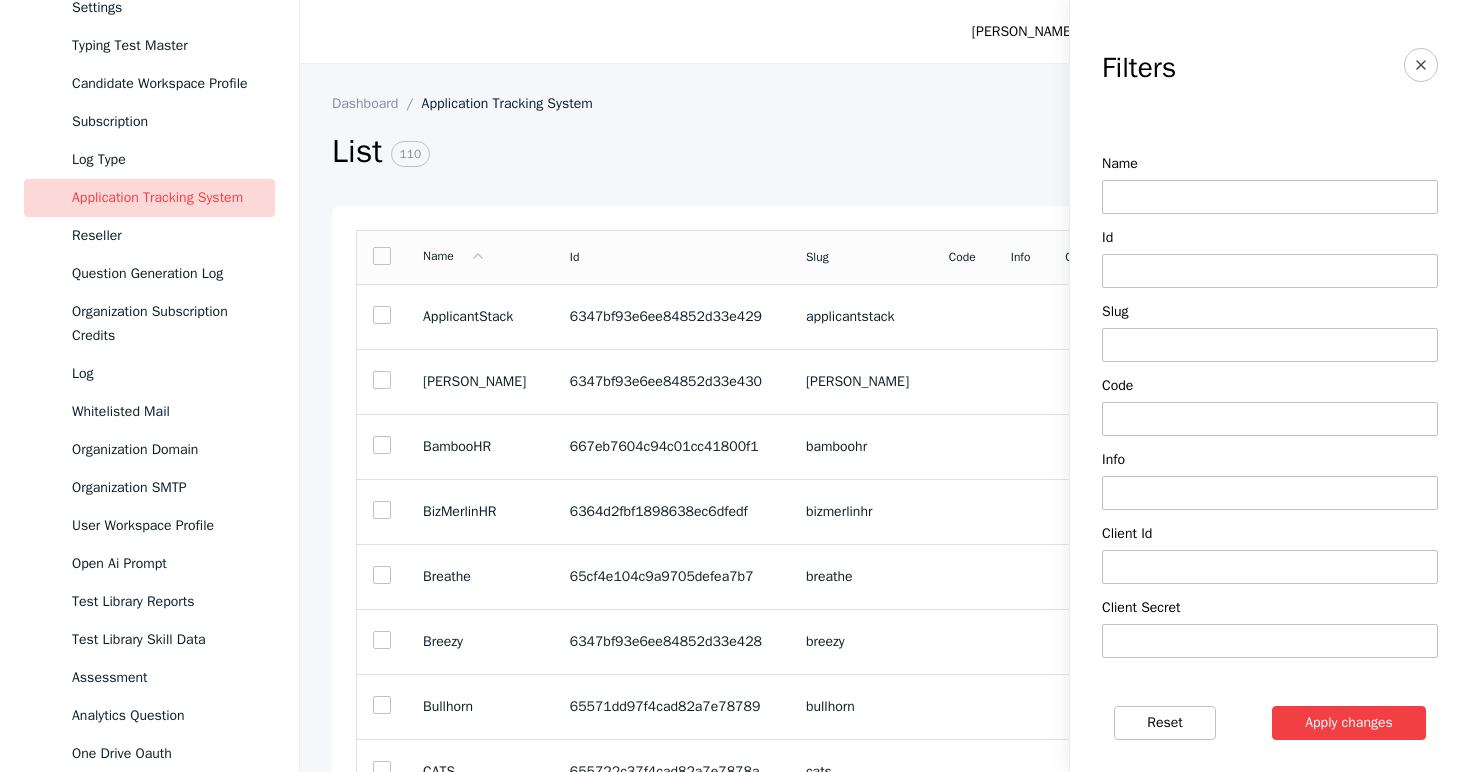 click at bounding box center [1270, 197] 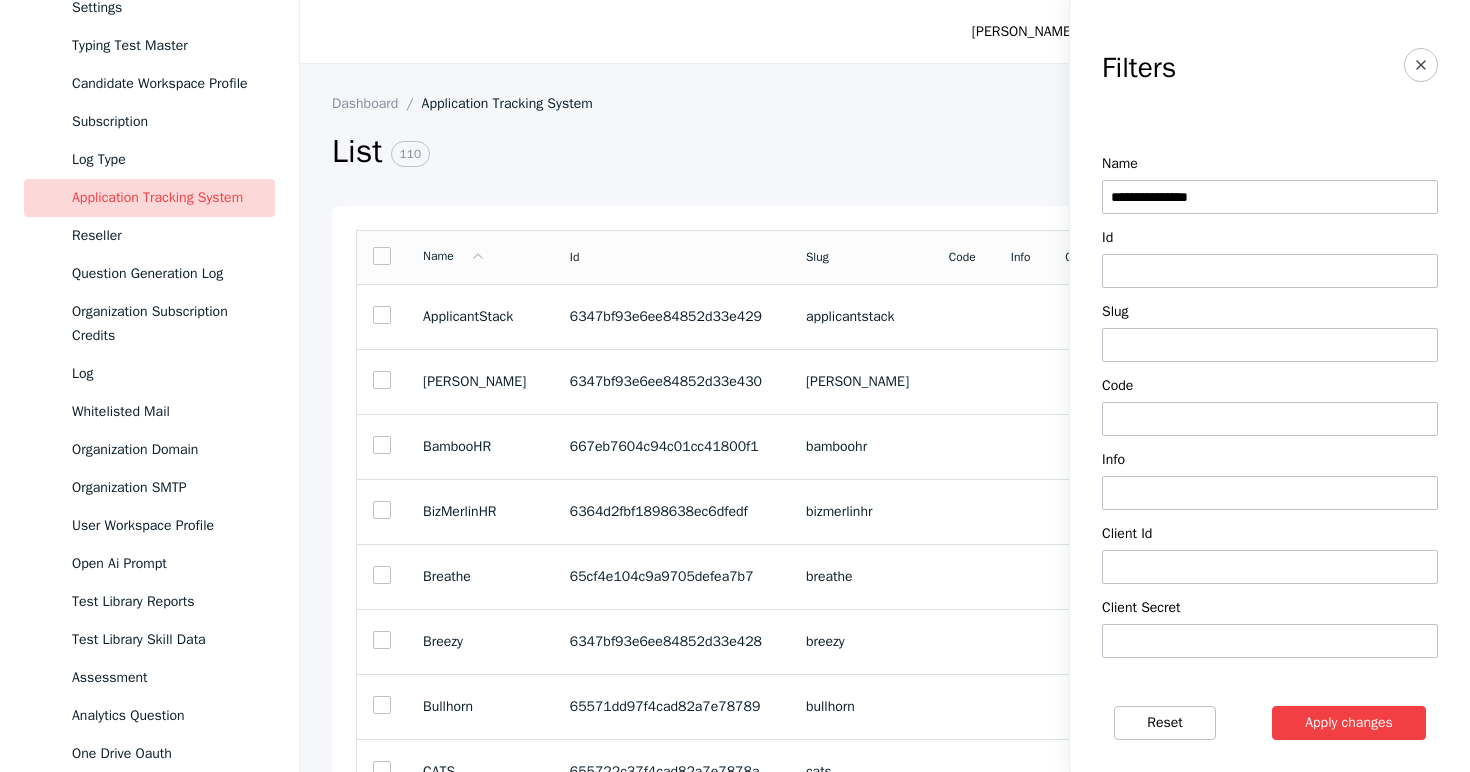 click on "Apply changes" at bounding box center [1349, 723] 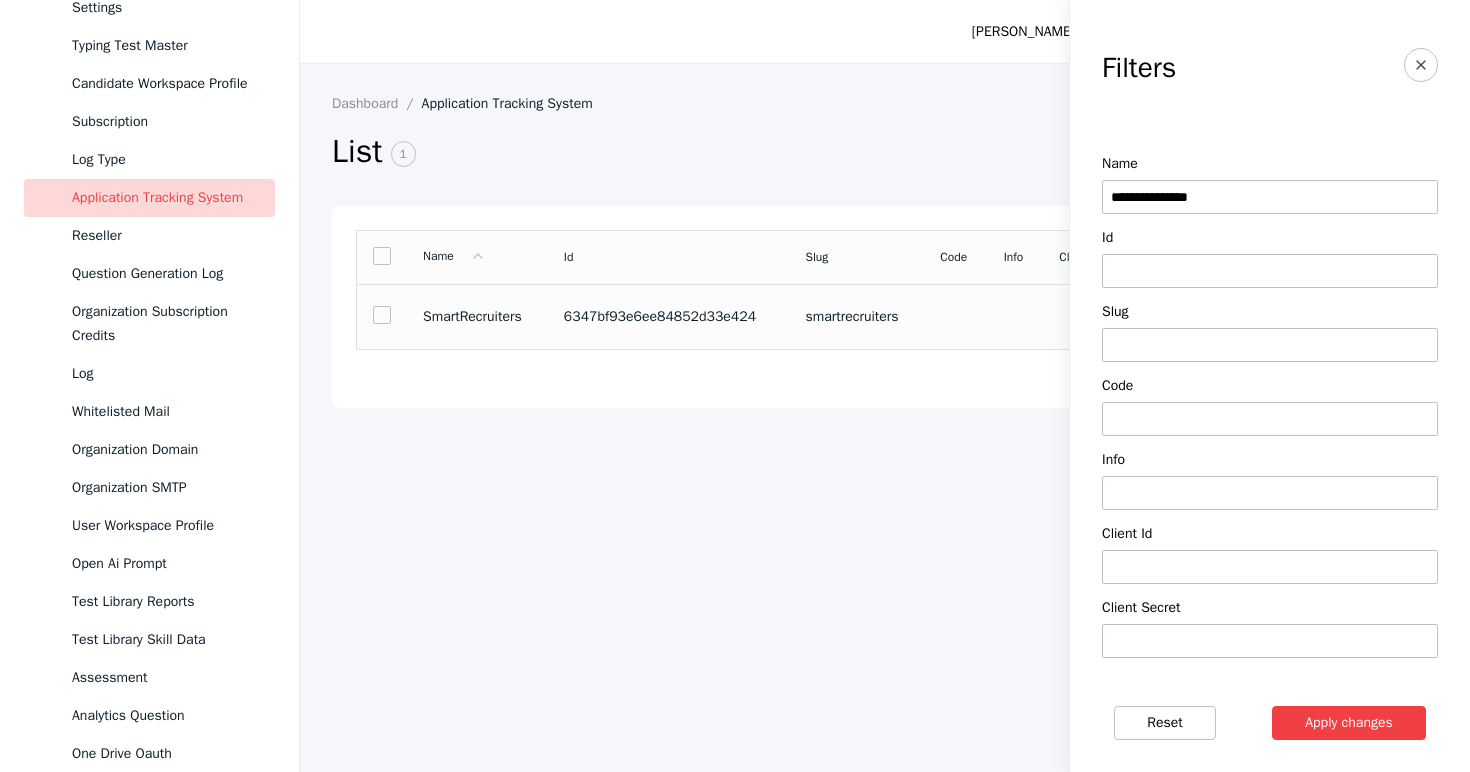 click on "6347bf93e6ee84852d33e424" at bounding box center (669, 317) 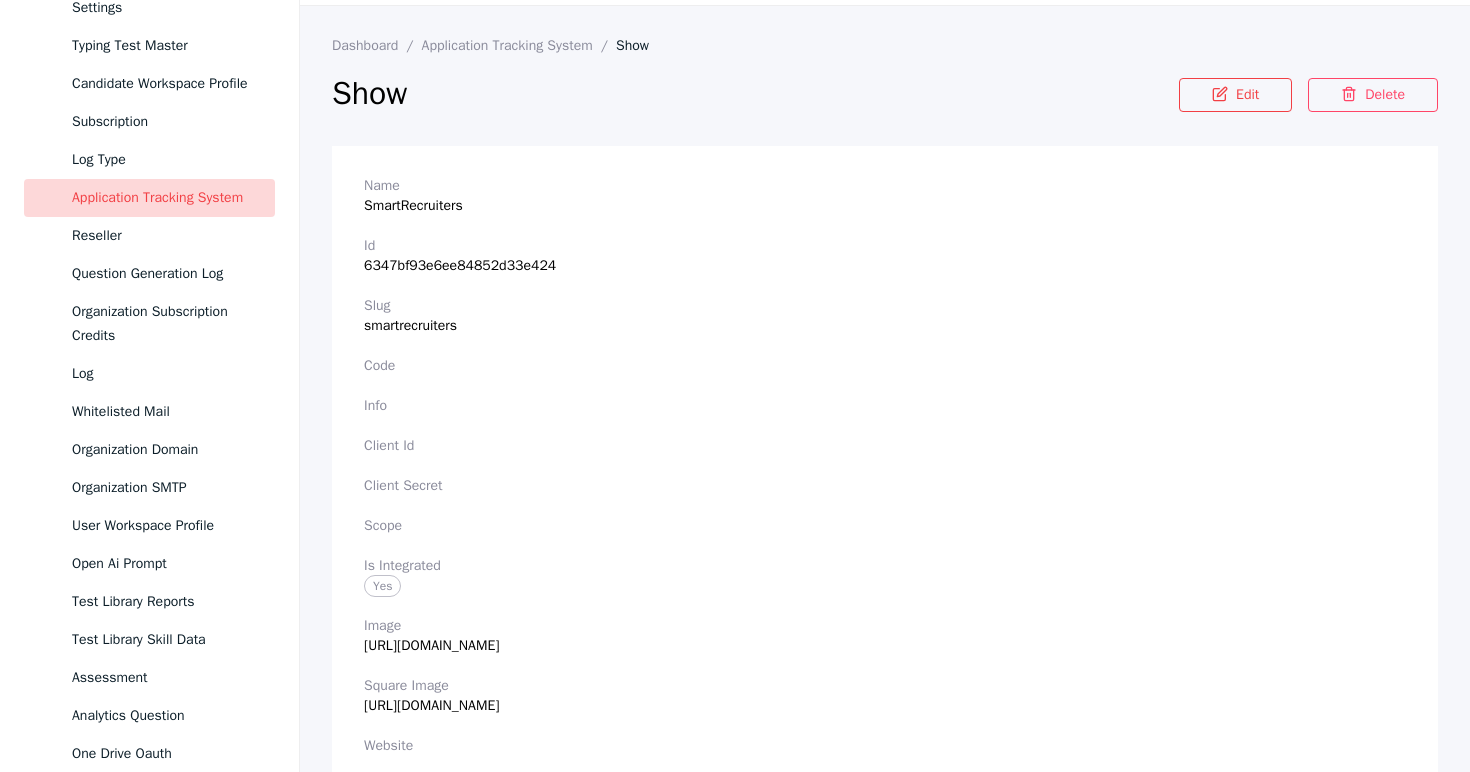 scroll, scrollTop: 0, scrollLeft: 0, axis: both 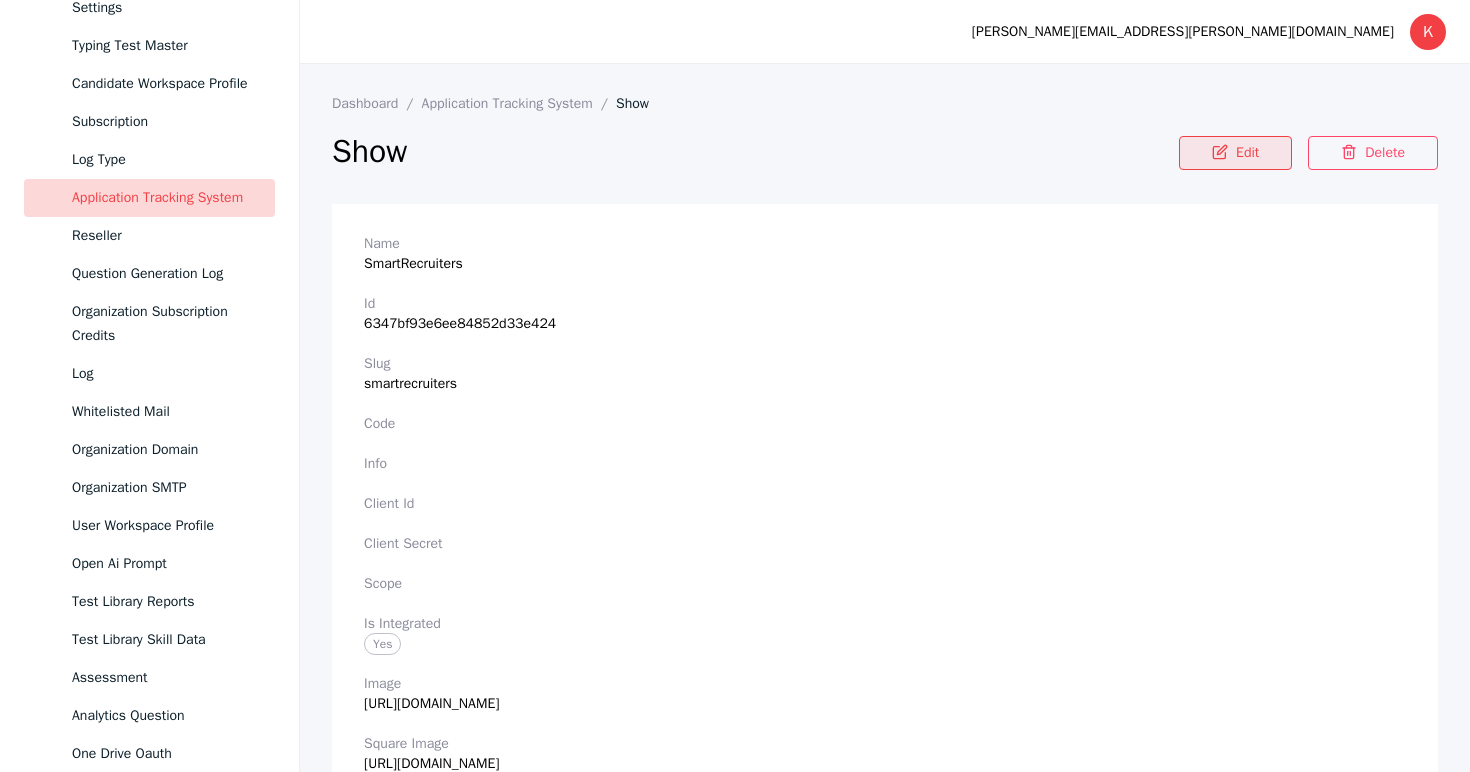 click on "Edit" at bounding box center [1235, 153] 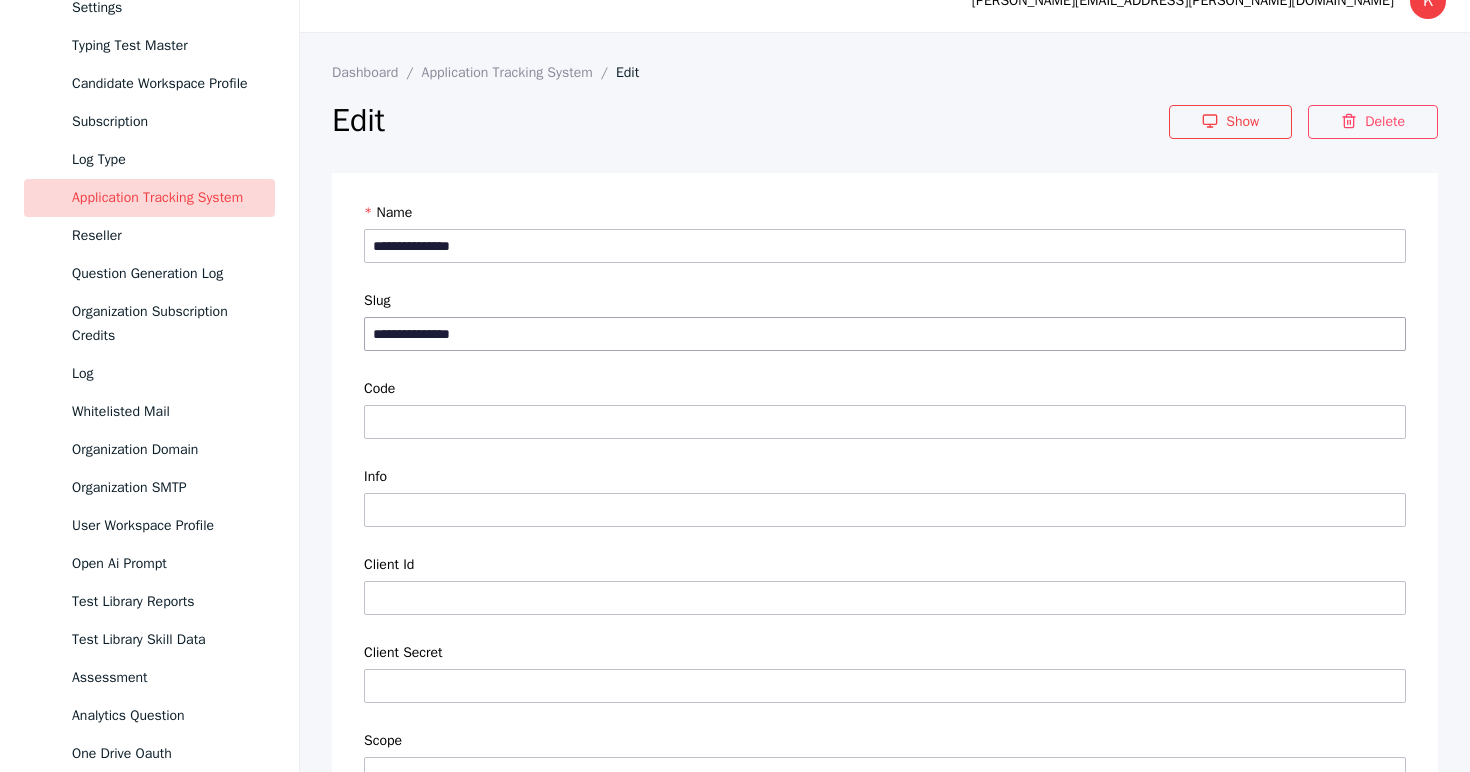 scroll, scrollTop: 0, scrollLeft: 0, axis: both 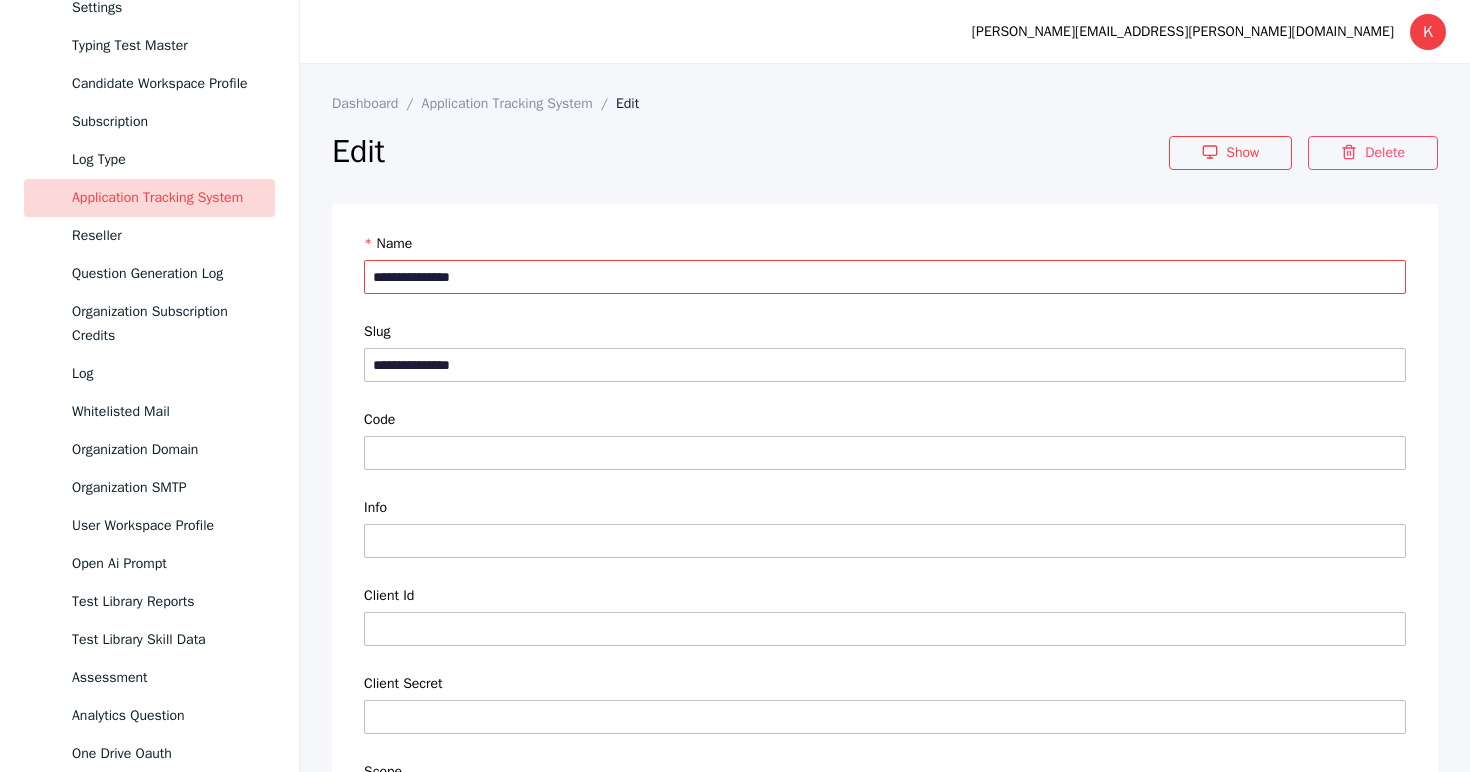 click on "**********" at bounding box center (885, 277) 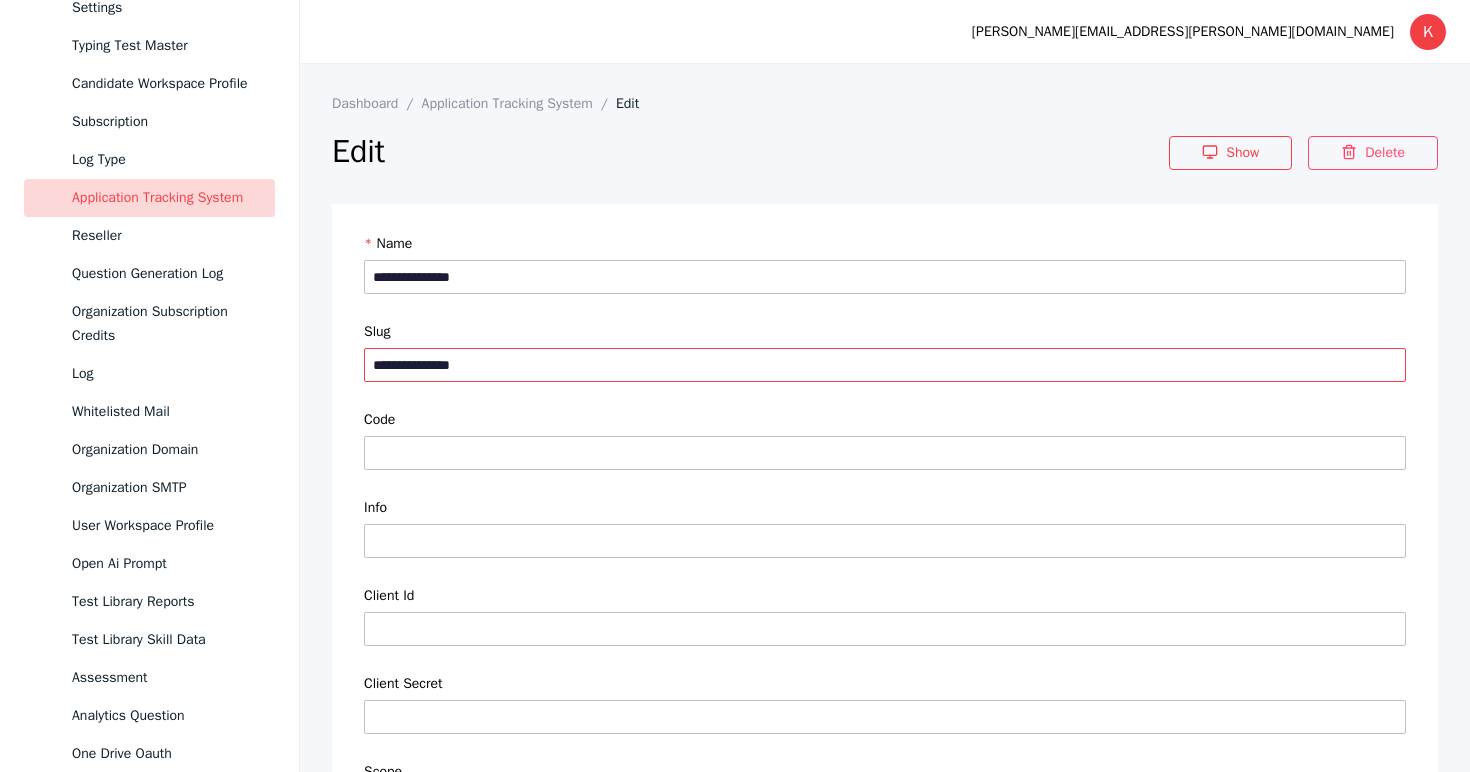 click on "**********" at bounding box center (885, 365) 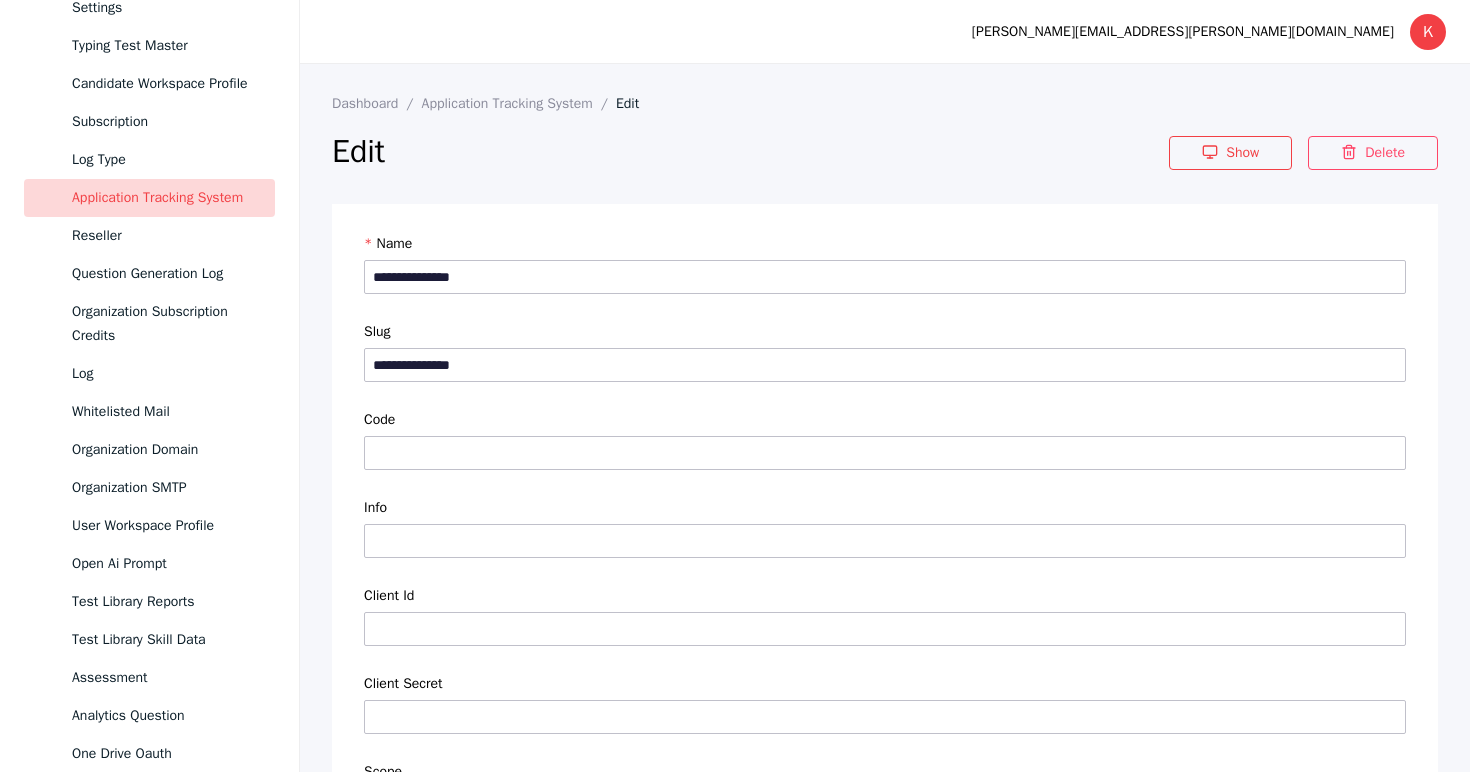 click on "**********" at bounding box center (885, 1060) 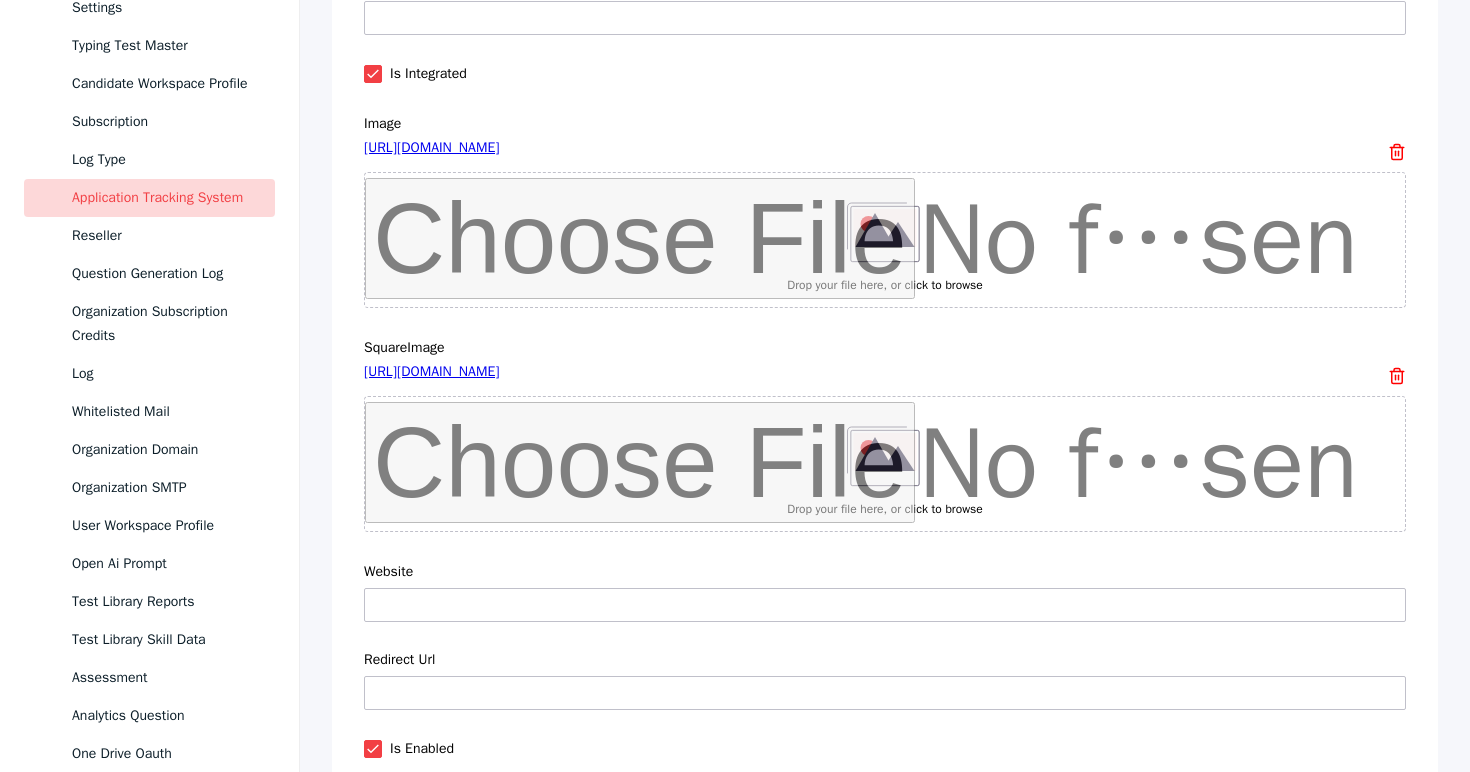 scroll, scrollTop: 1232, scrollLeft: 0, axis: vertical 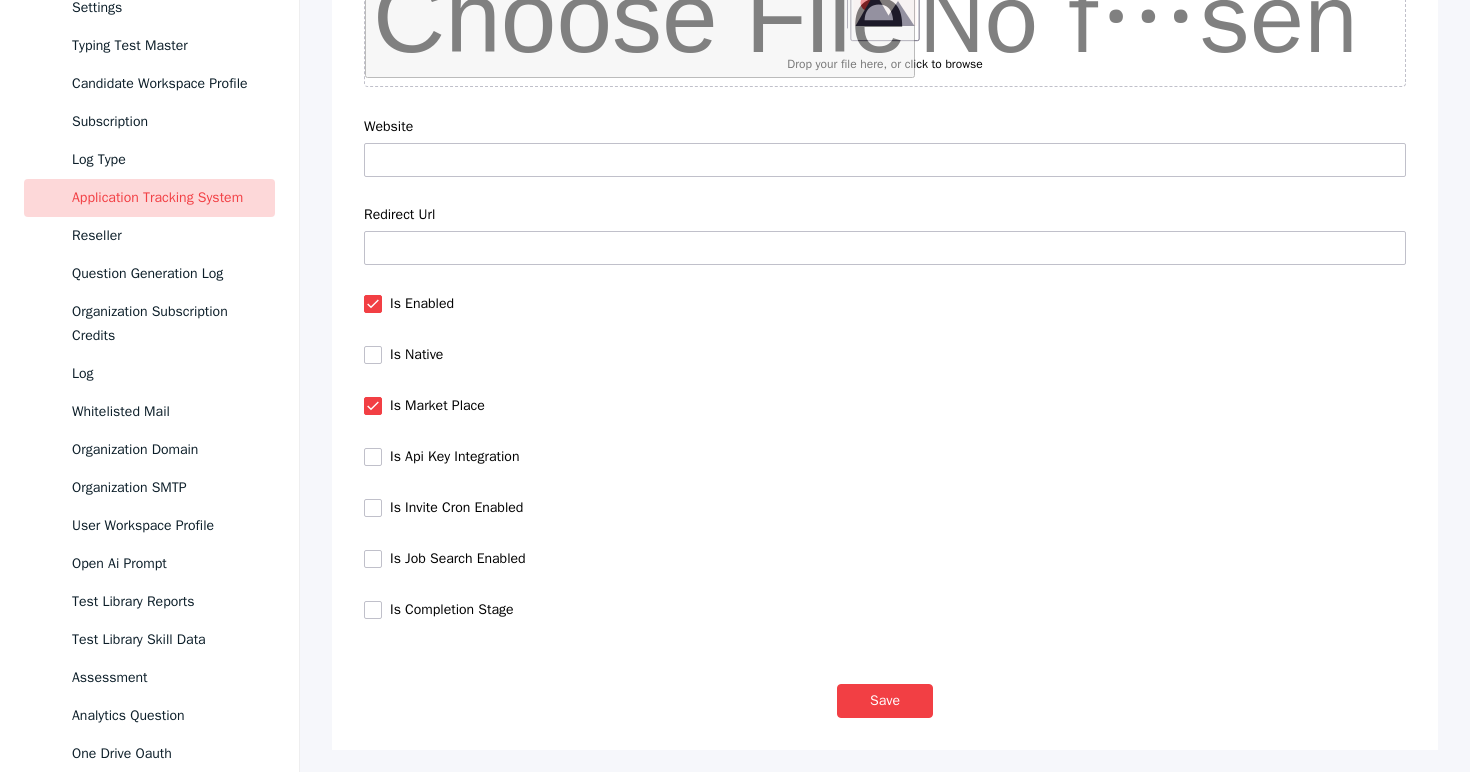 click at bounding box center [373, 355] 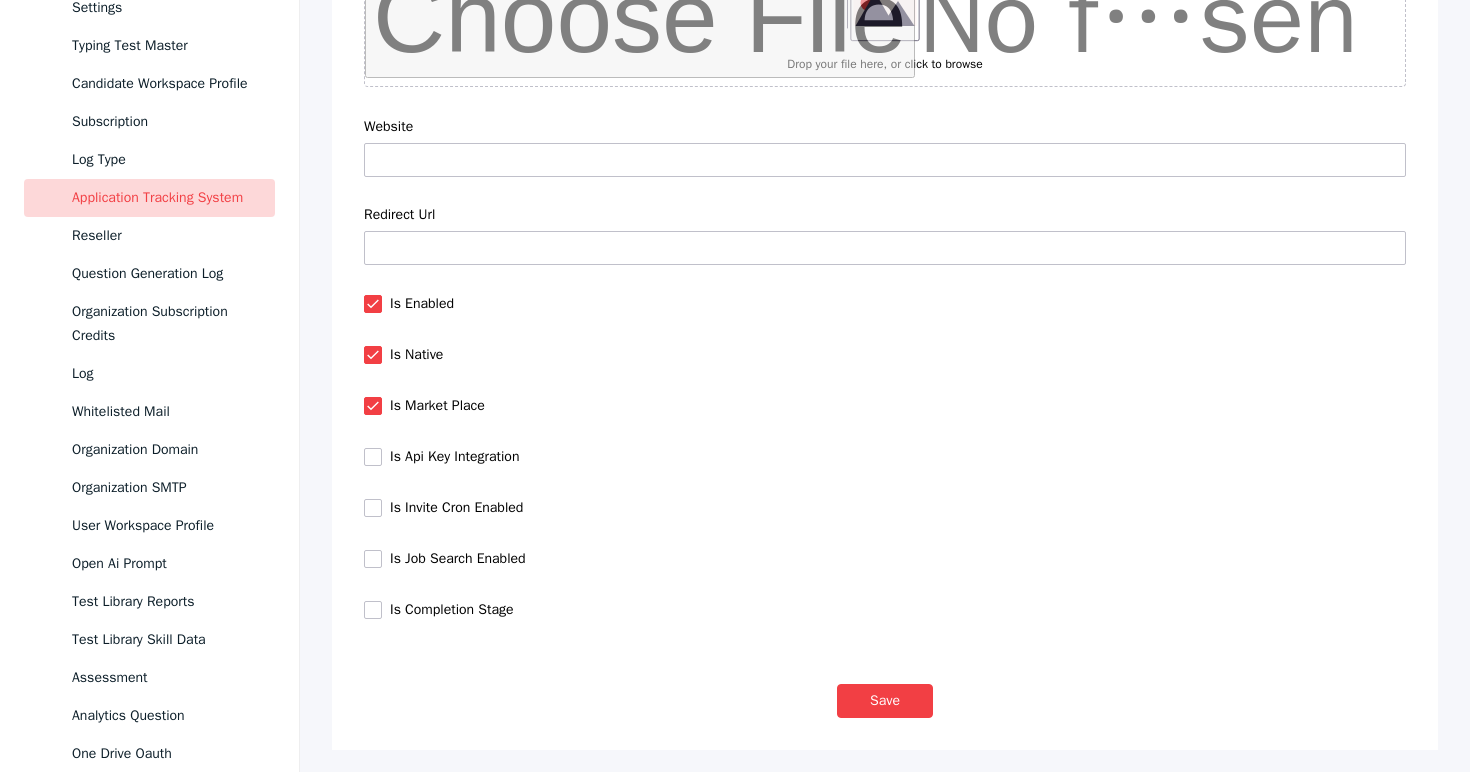 click at bounding box center [373, 406] 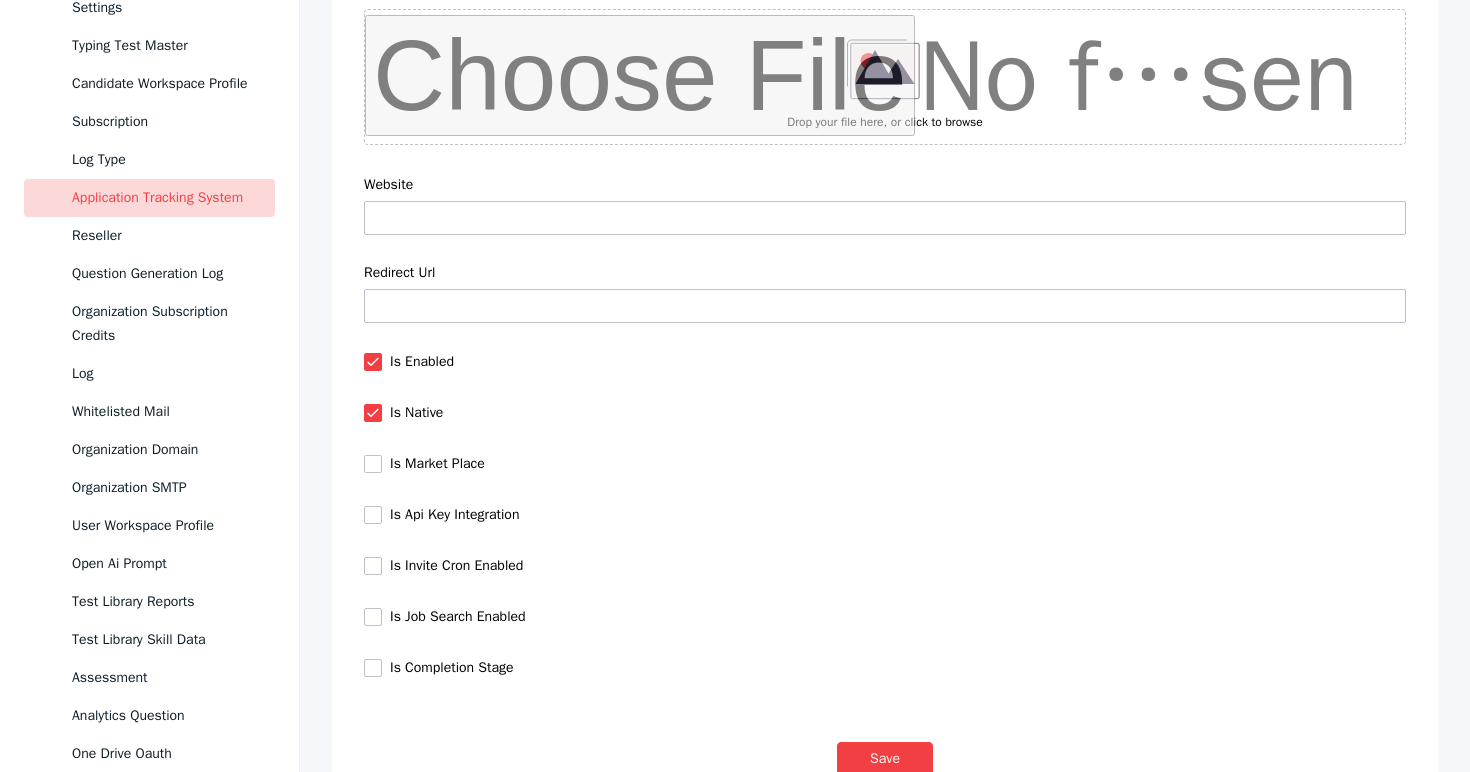 scroll, scrollTop: 1232, scrollLeft: 0, axis: vertical 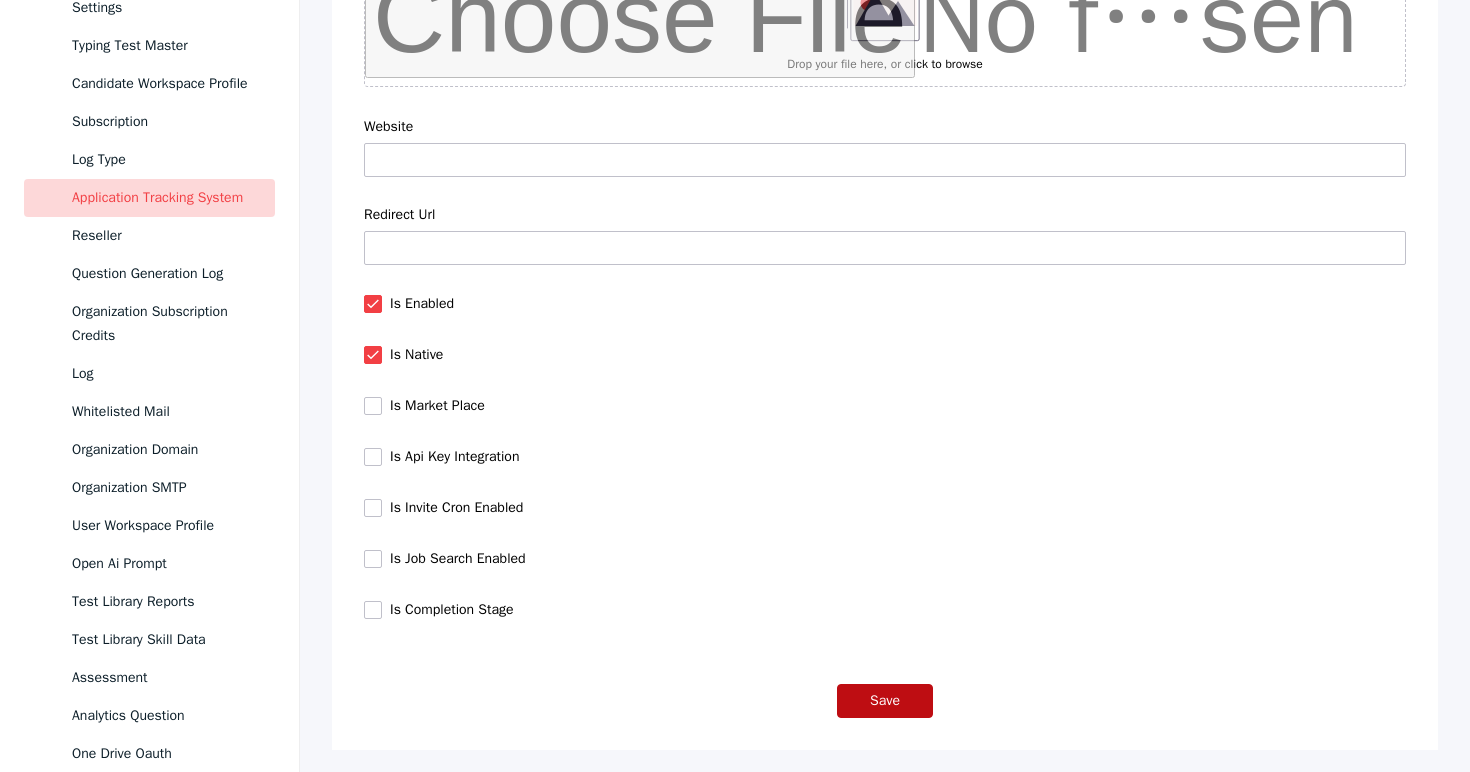 click on "Save" at bounding box center [885, 701] 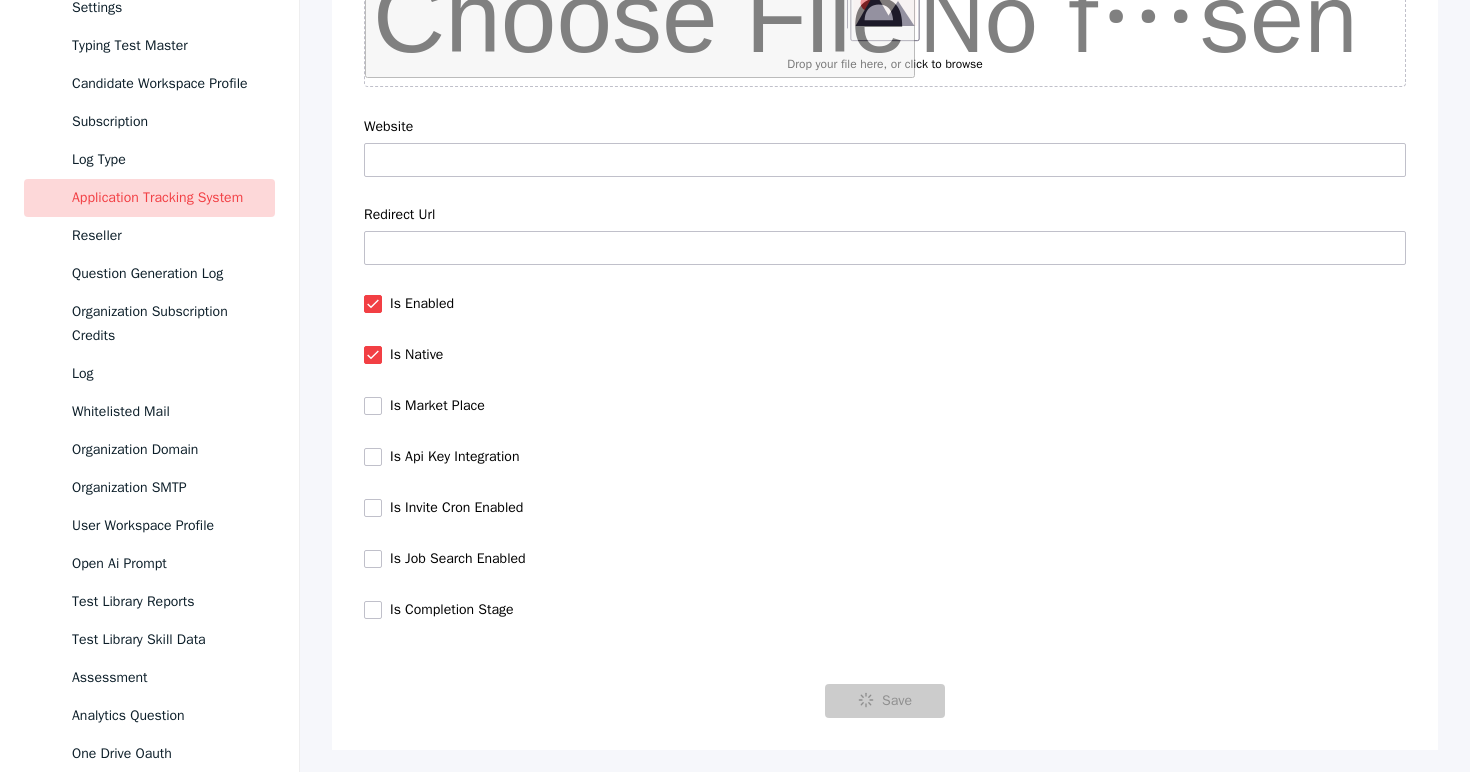 scroll, scrollTop: 0, scrollLeft: 0, axis: both 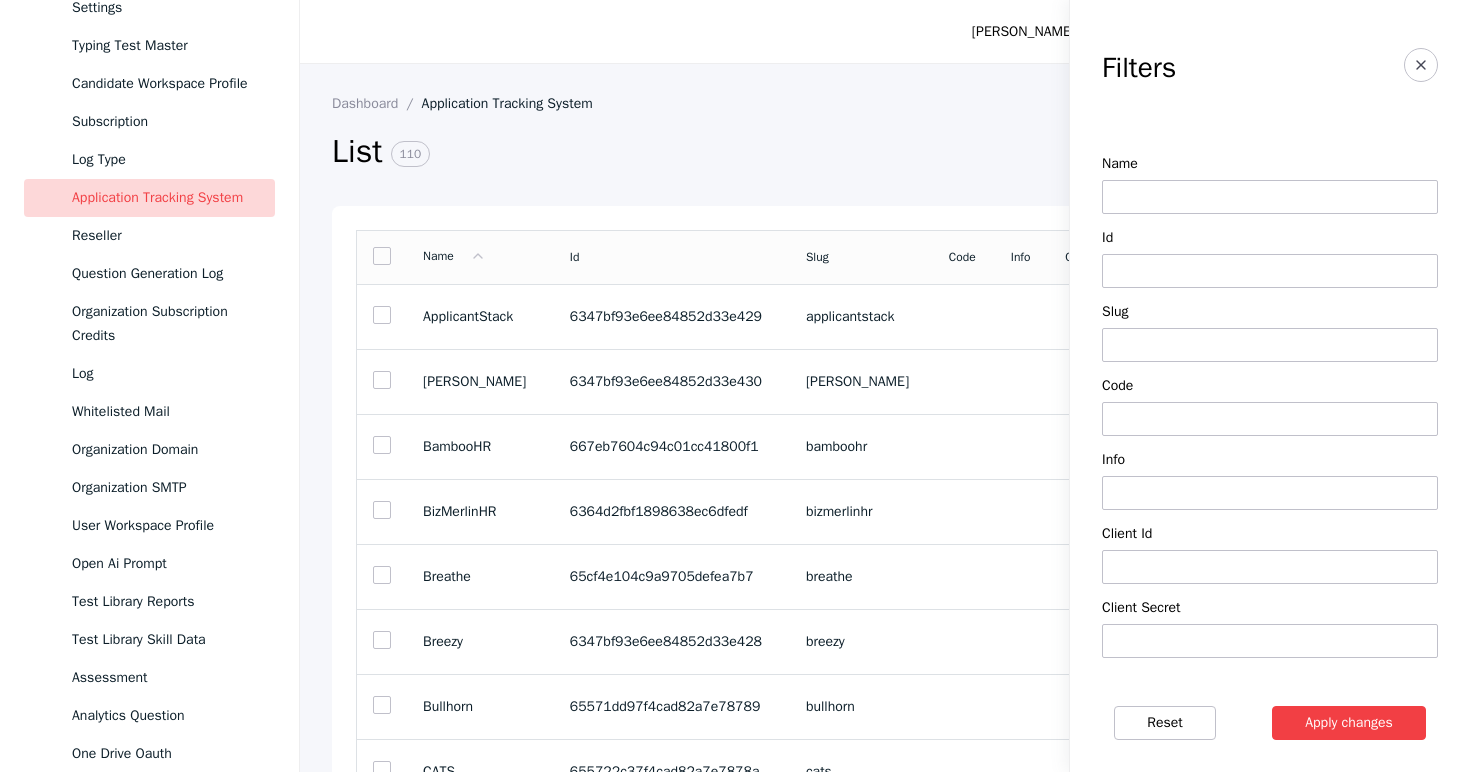 click at bounding box center (1270, 197) 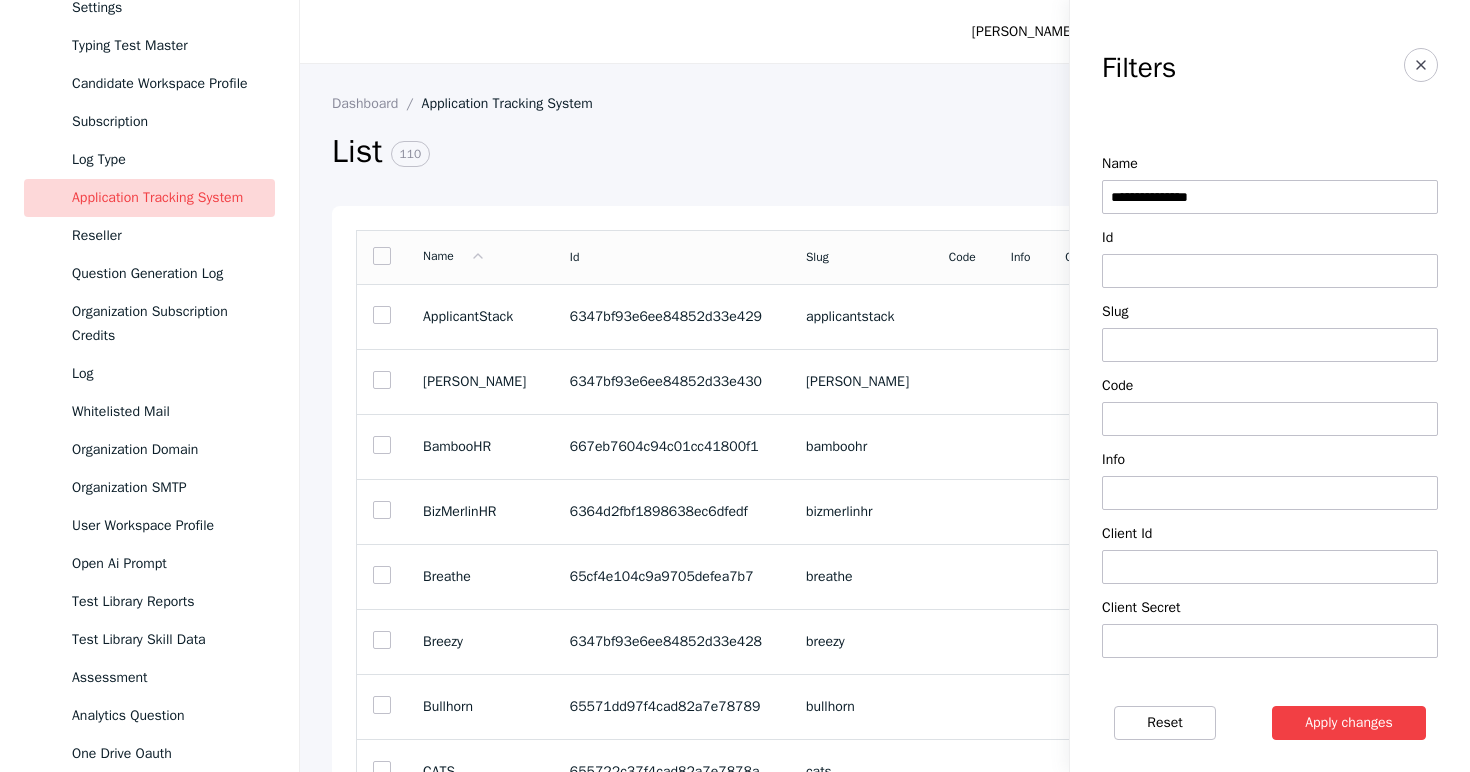 click on "Apply changes" at bounding box center (1349, 723) 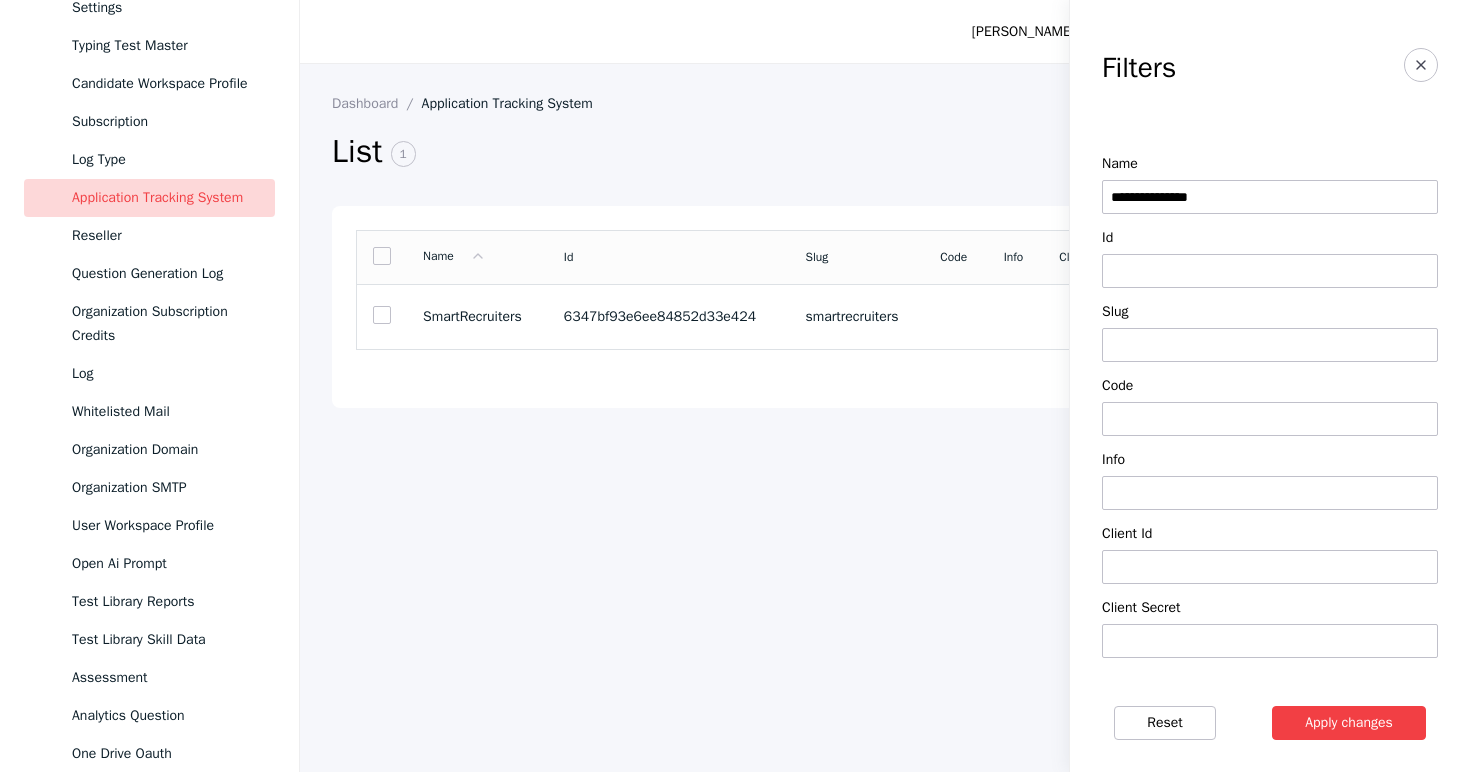 click on "Name Id Slug Code Info Client Id Client Secret Scope SmartRecruiters 6347bf93e6ee84852d33e424 smartrecruiters Show Edit Delete" at bounding box center [885, 307] 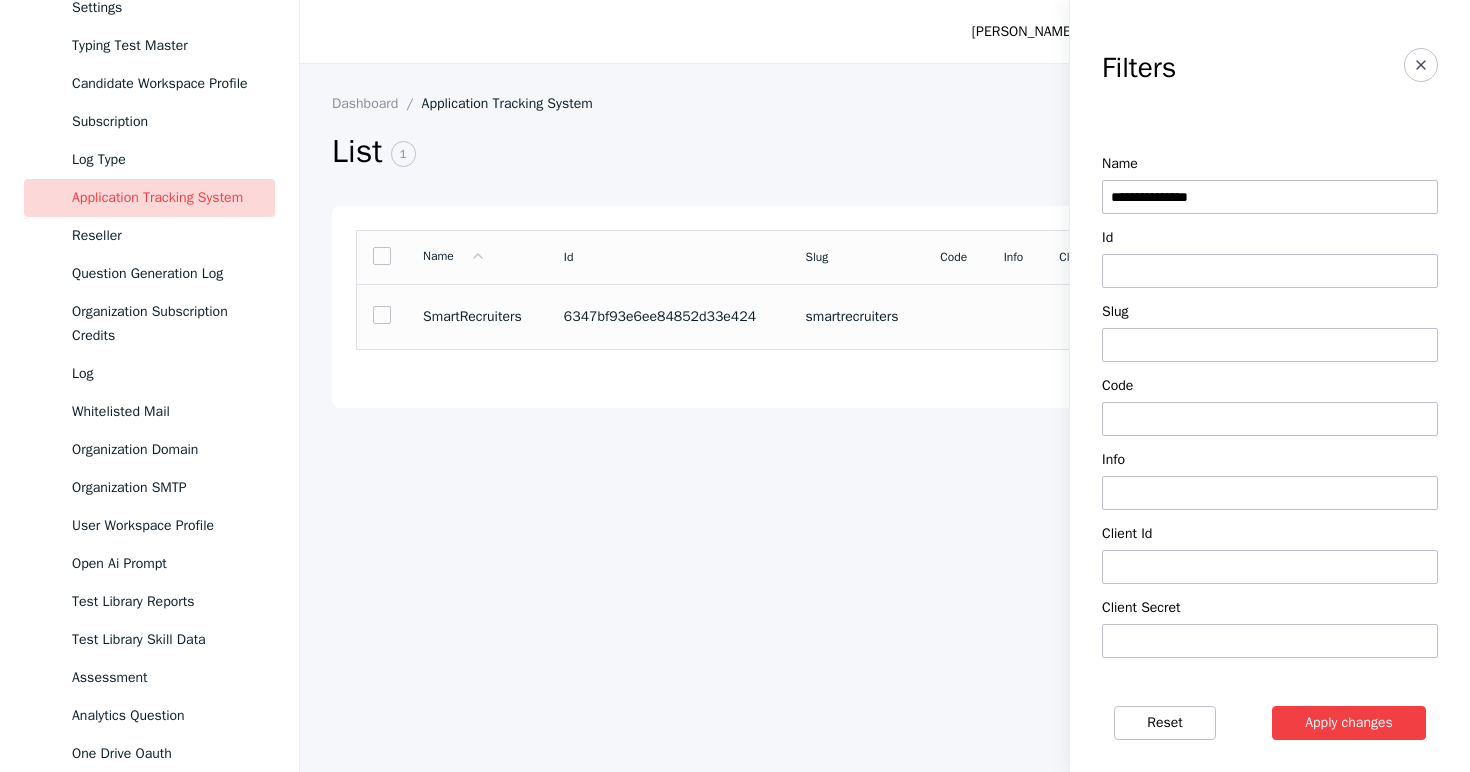 click on "6347bf93e6ee84852d33e424" at bounding box center [669, 317] 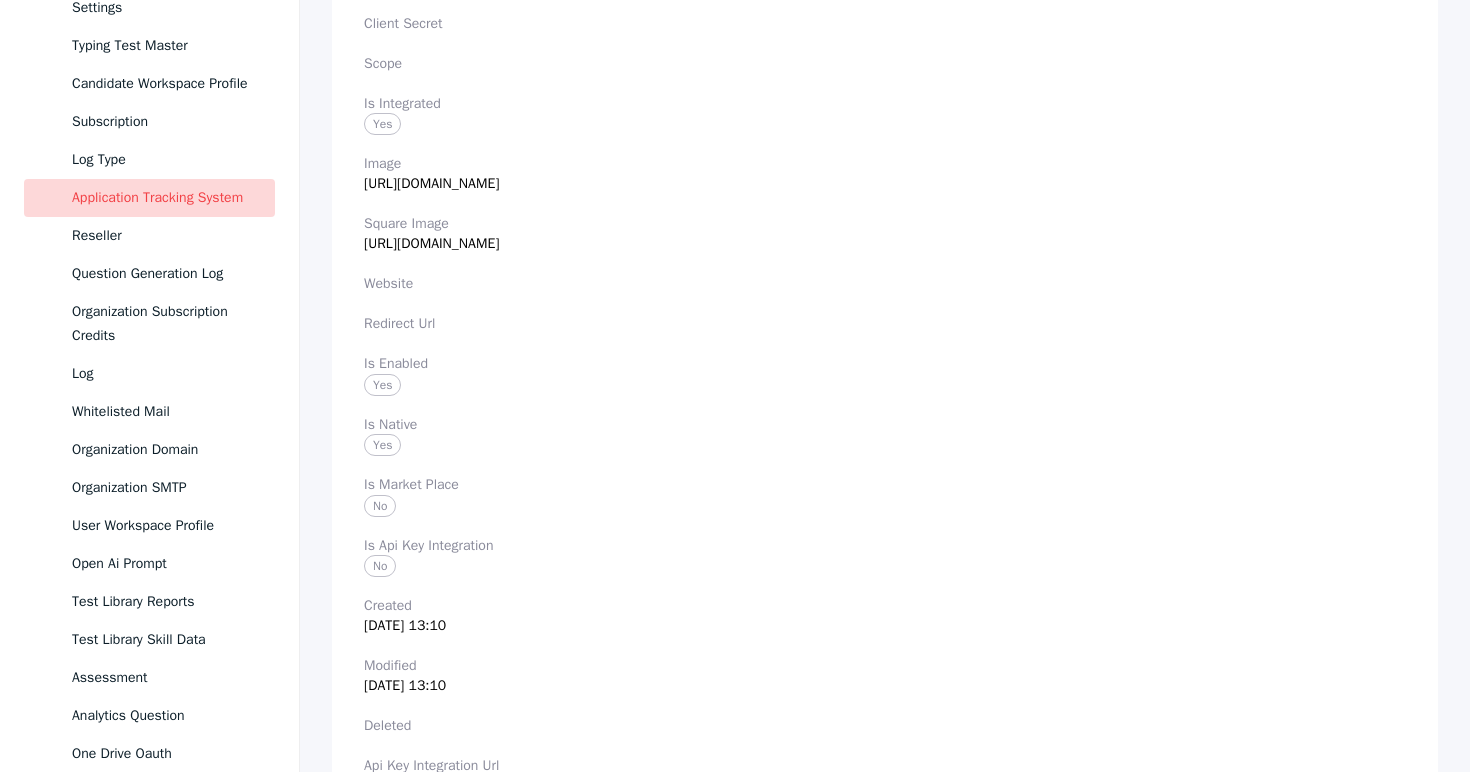 scroll, scrollTop: 514, scrollLeft: 0, axis: vertical 